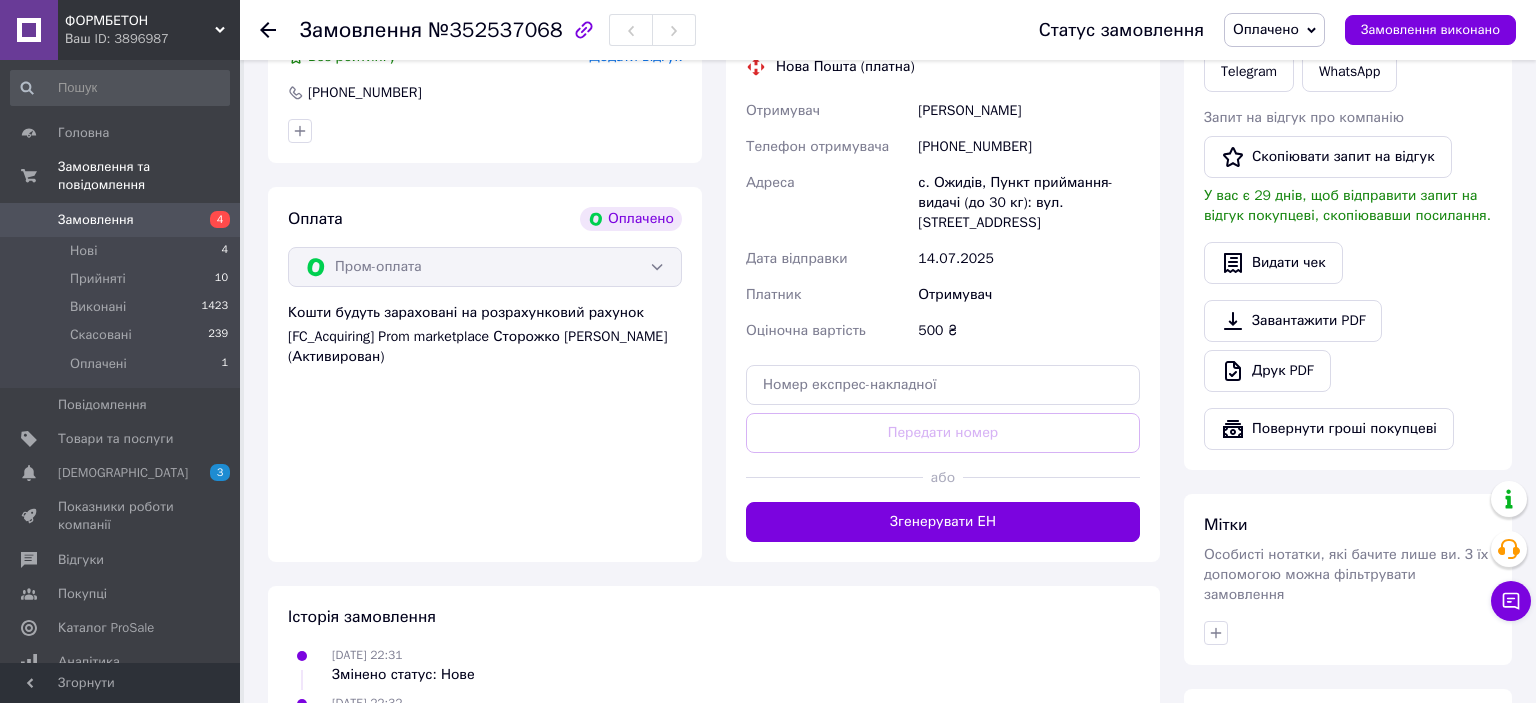 scroll, scrollTop: 739, scrollLeft: 0, axis: vertical 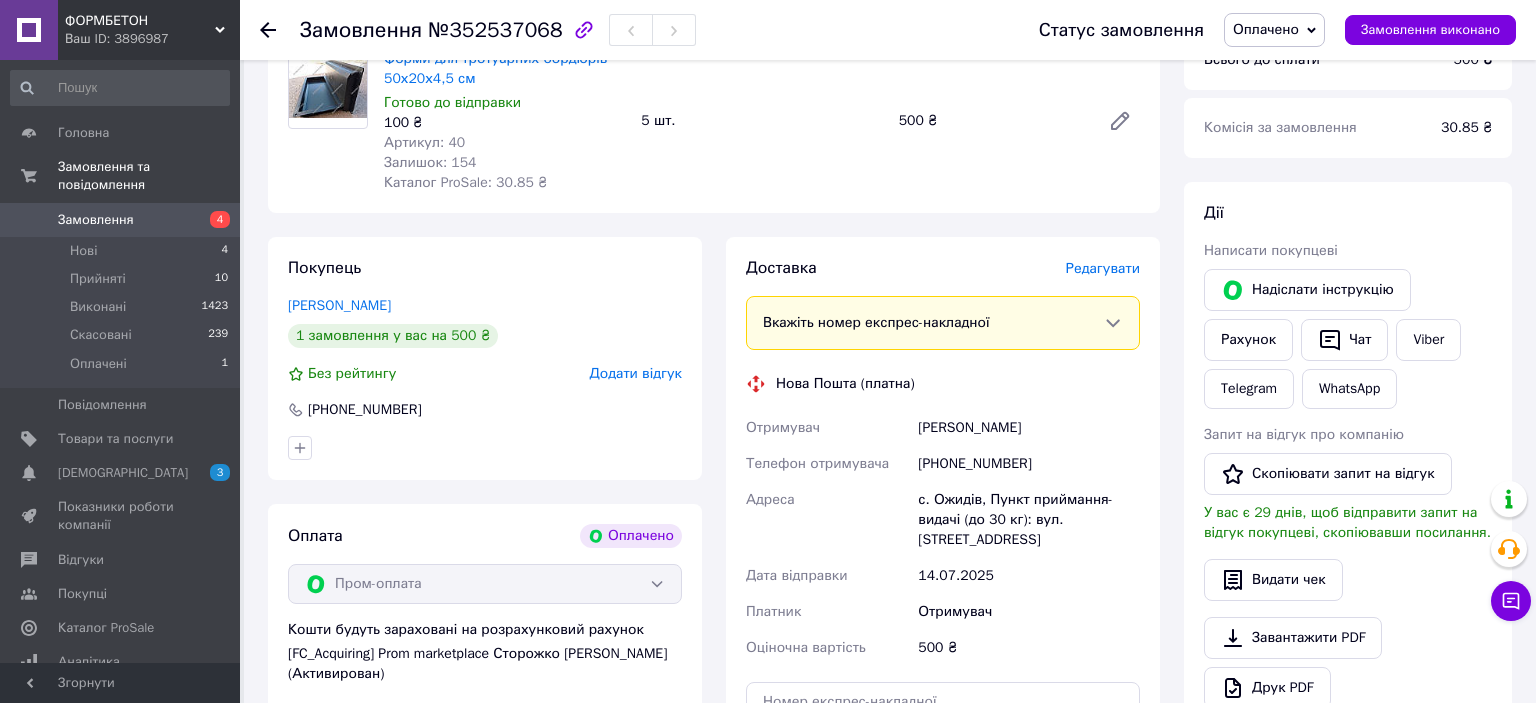 click on "Оплачено" at bounding box center [1266, 29] 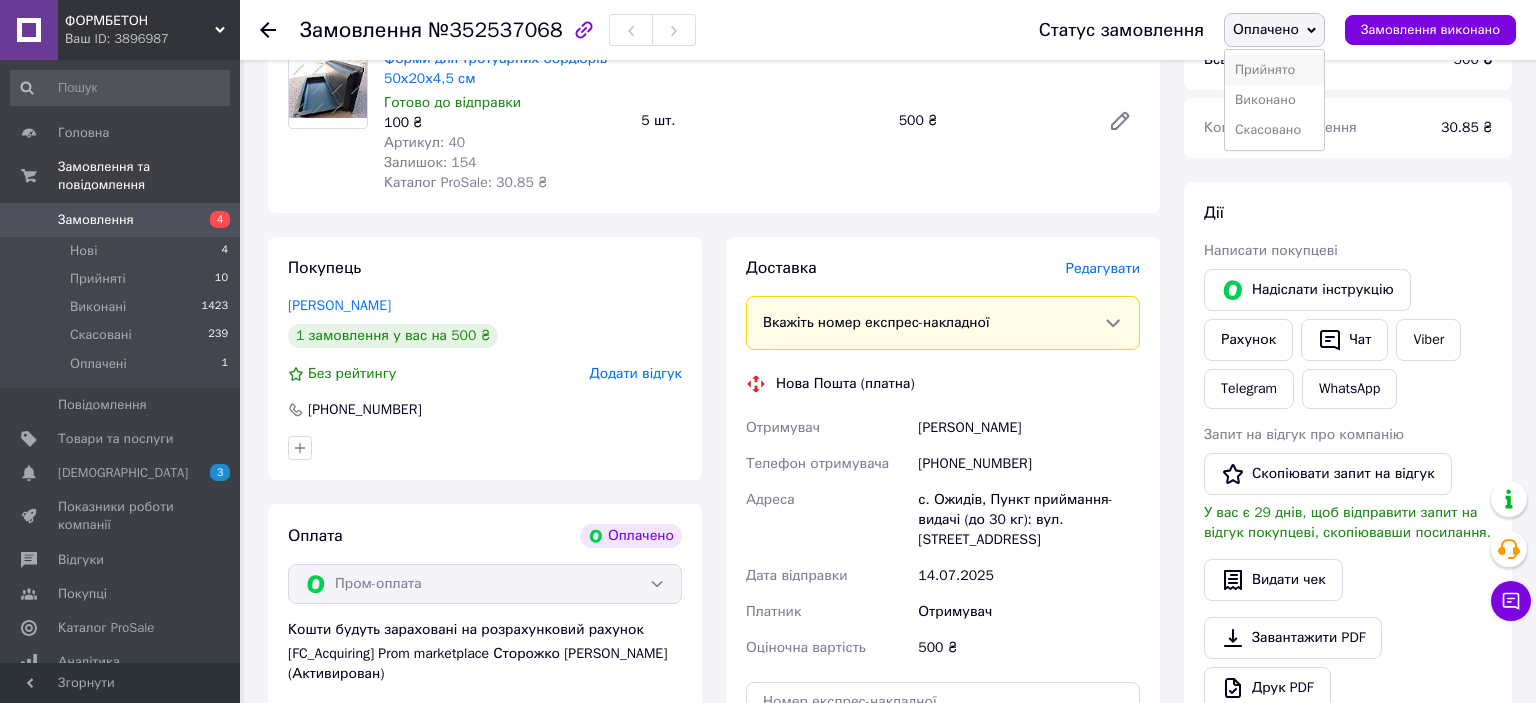 click on "Прийнято" at bounding box center (1274, 70) 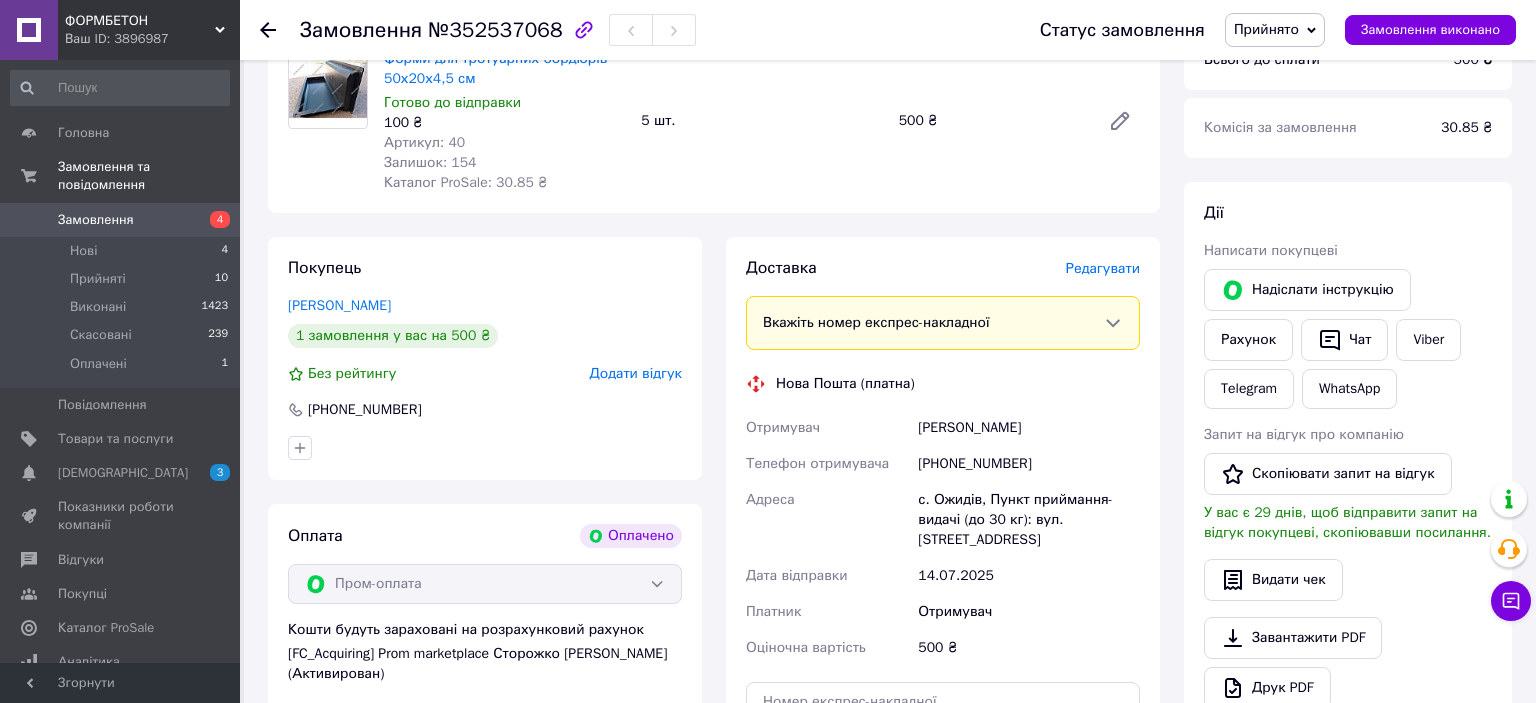 click on "Редагувати" at bounding box center (1103, 268) 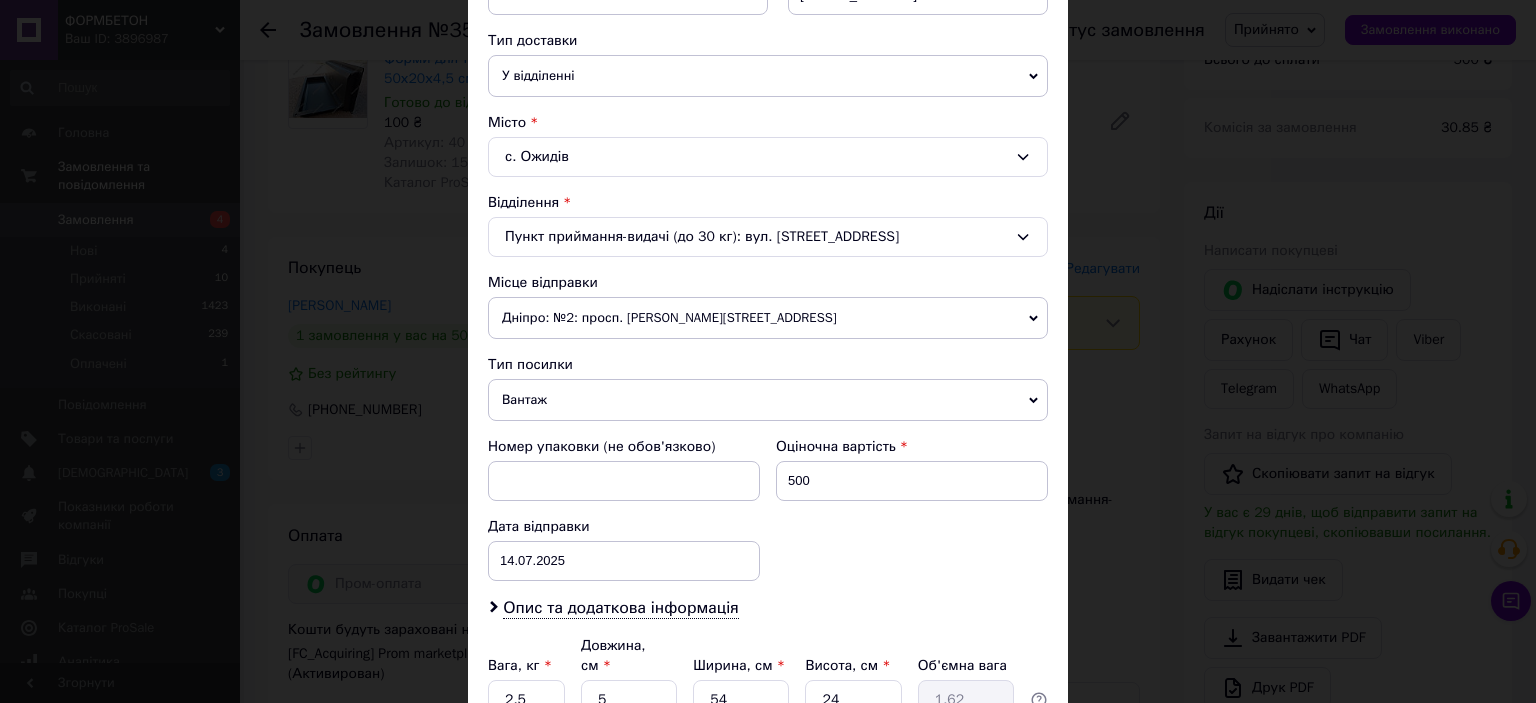 scroll, scrollTop: 619, scrollLeft: 0, axis: vertical 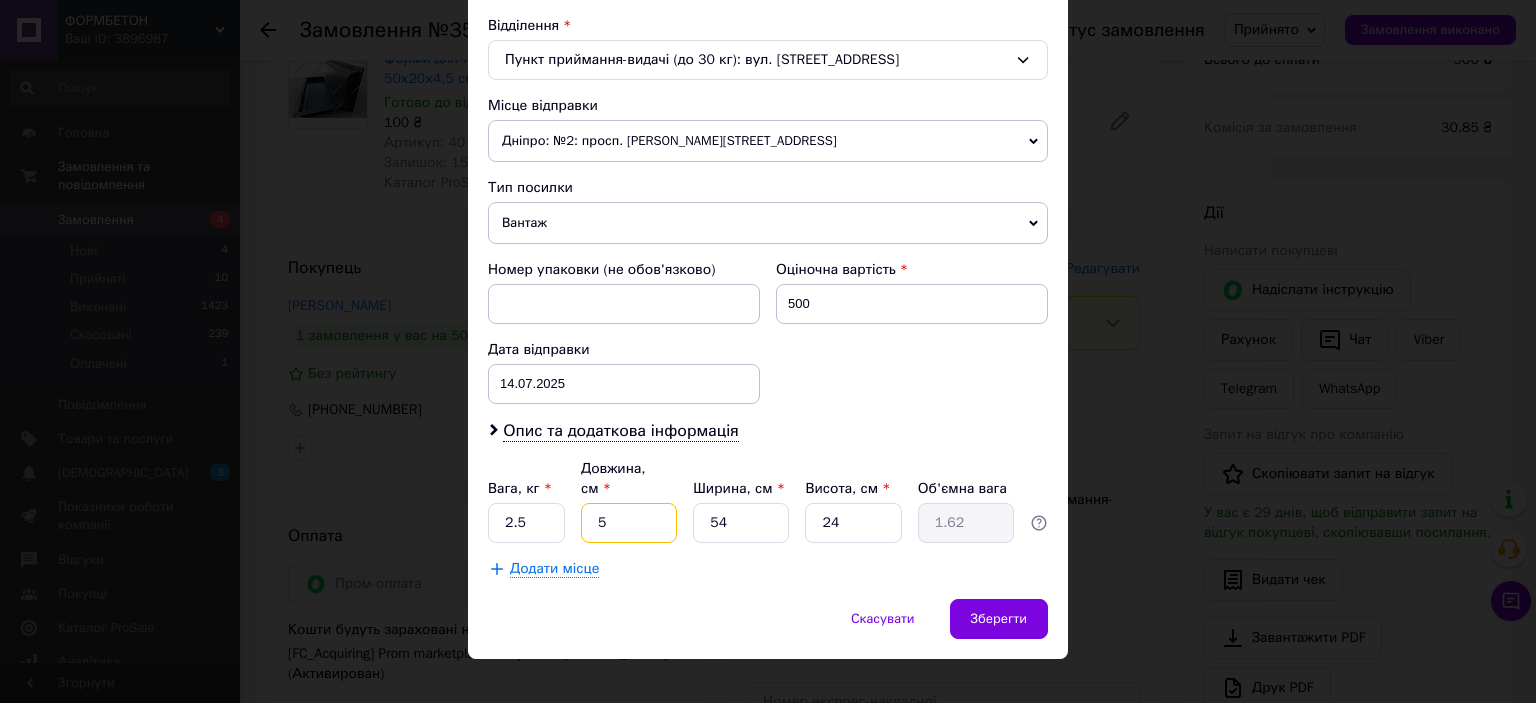 click on "5" at bounding box center [629, 523] 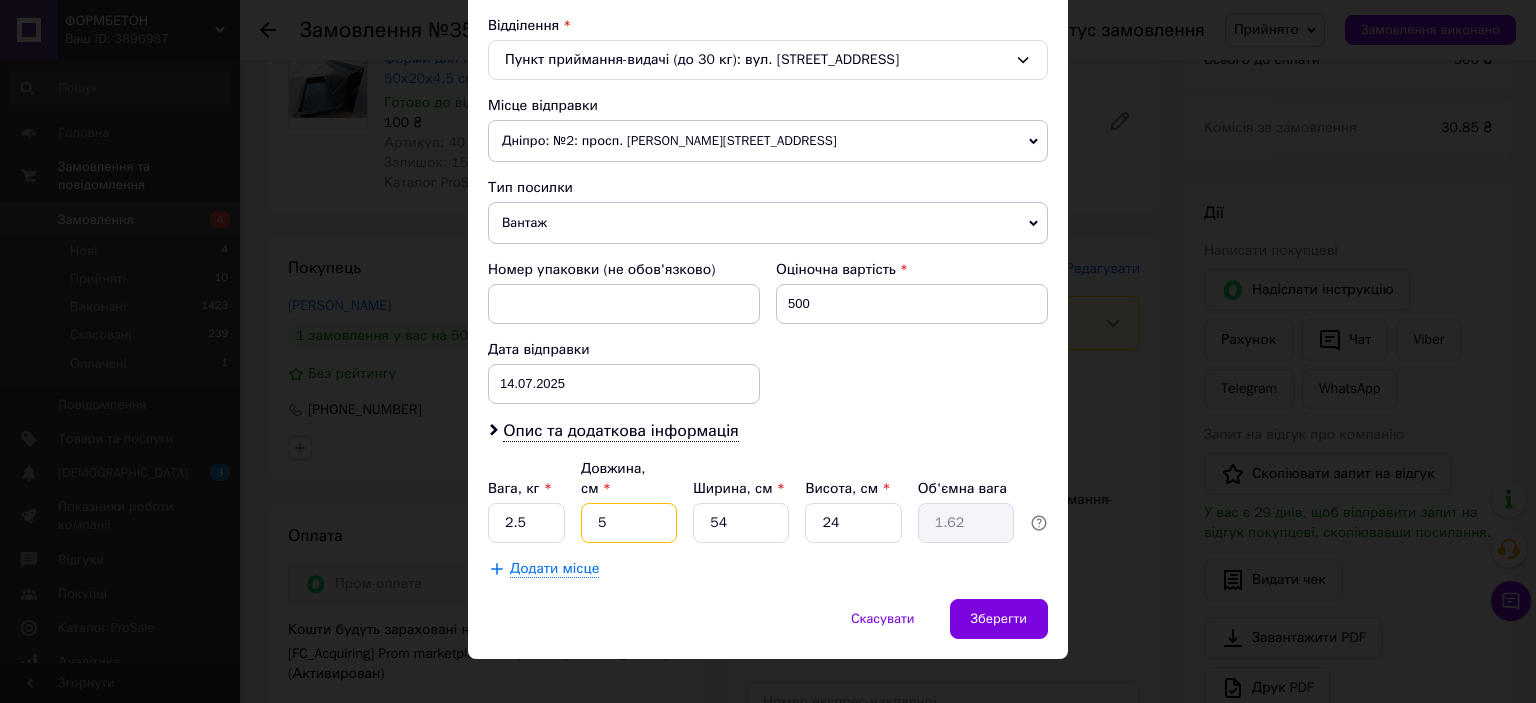 type on "54" 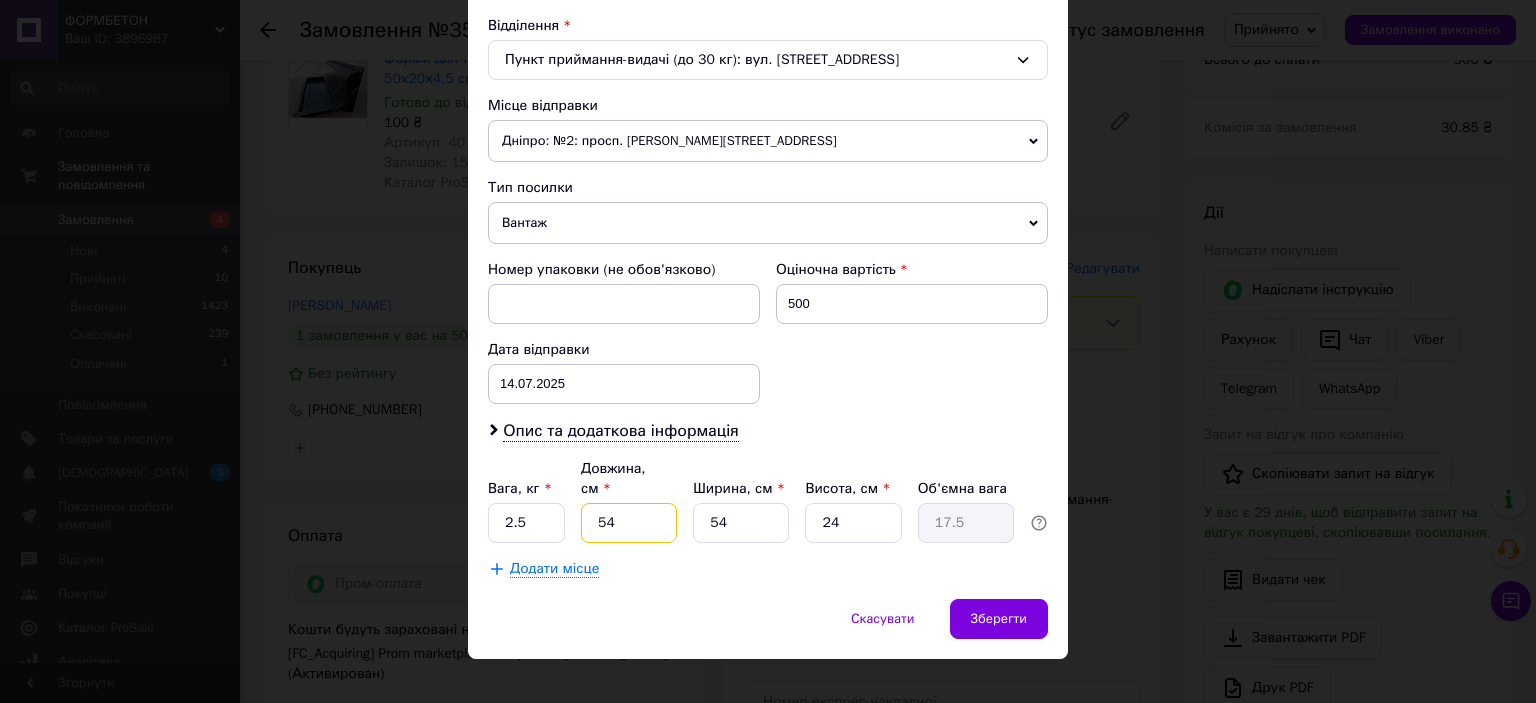 type on "54" 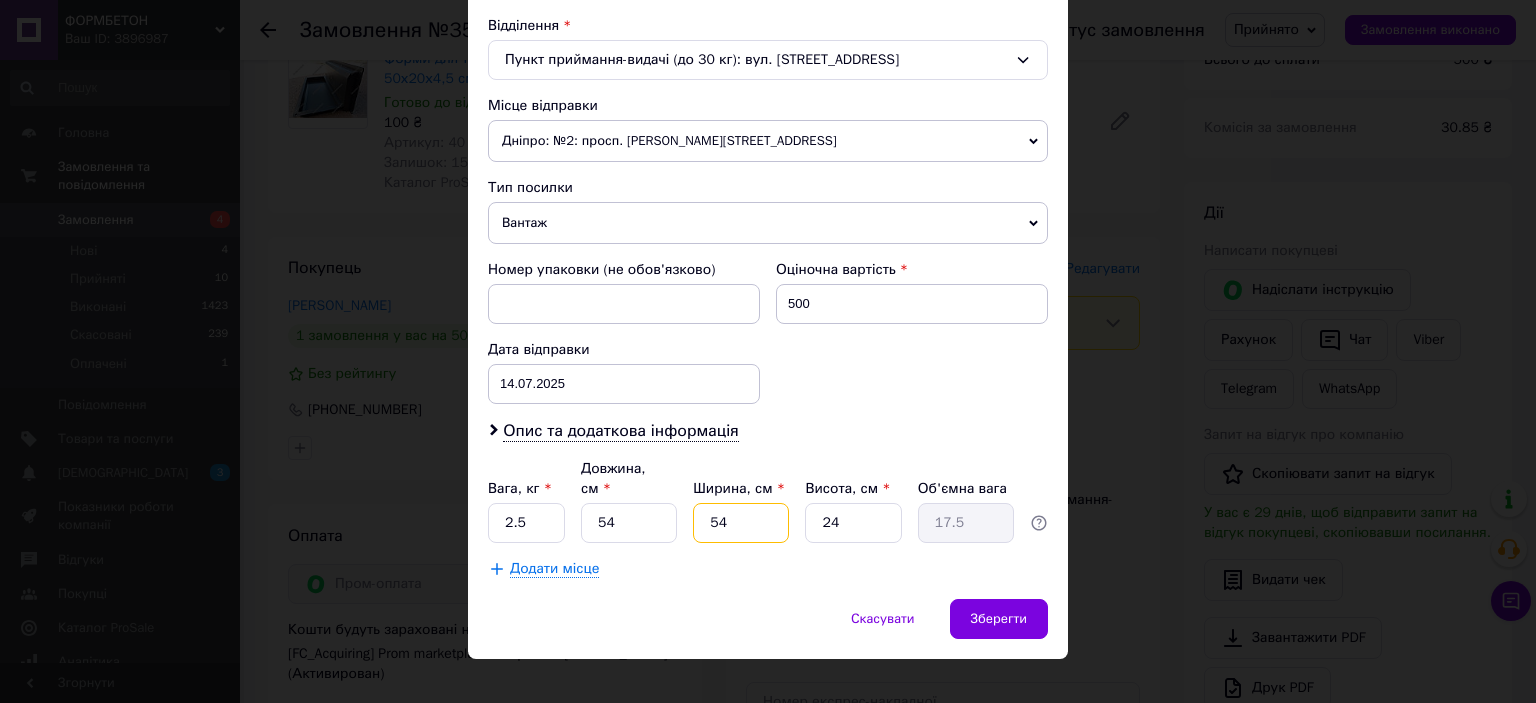 drag, startPoint x: 720, startPoint y: 505, endPoint x: 707, endPoint y: 502, distance: 13.341664 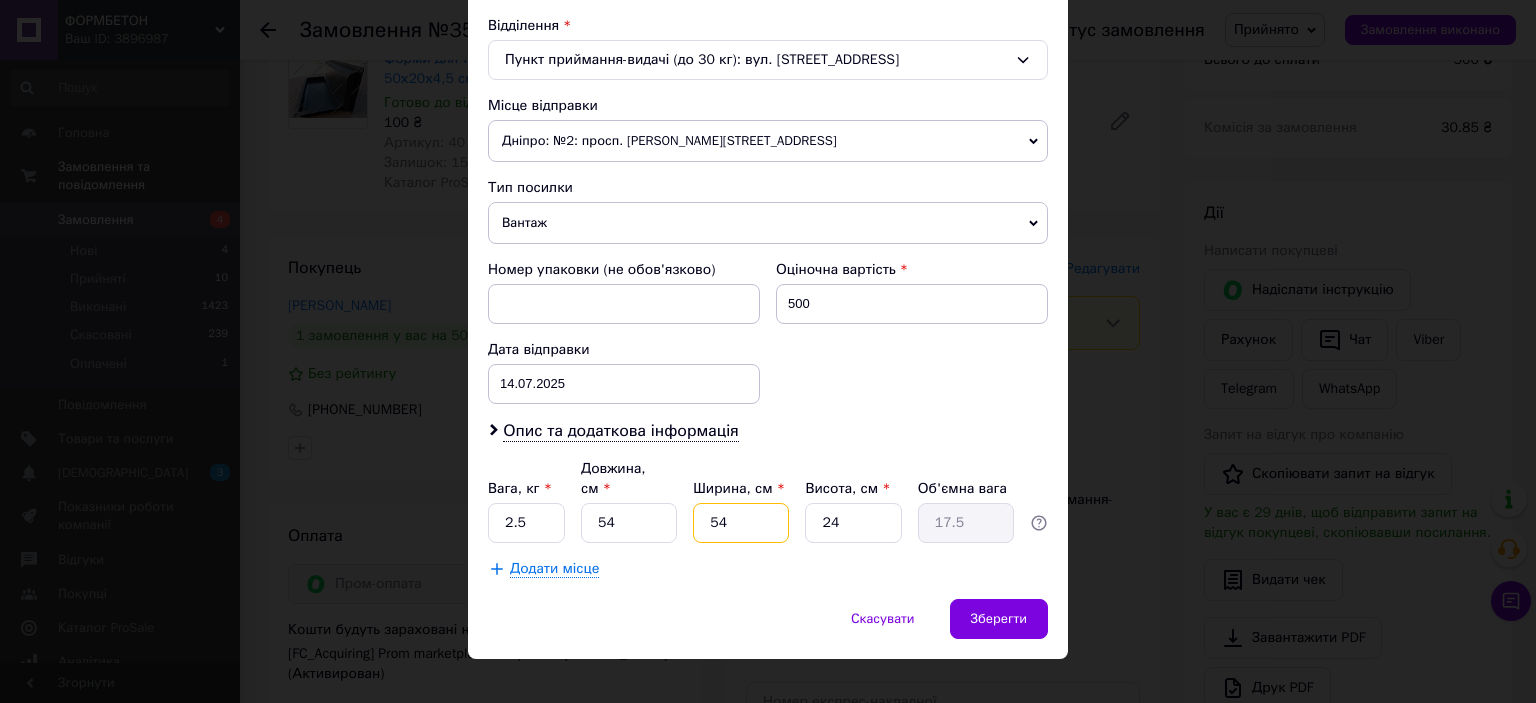 type on "24" 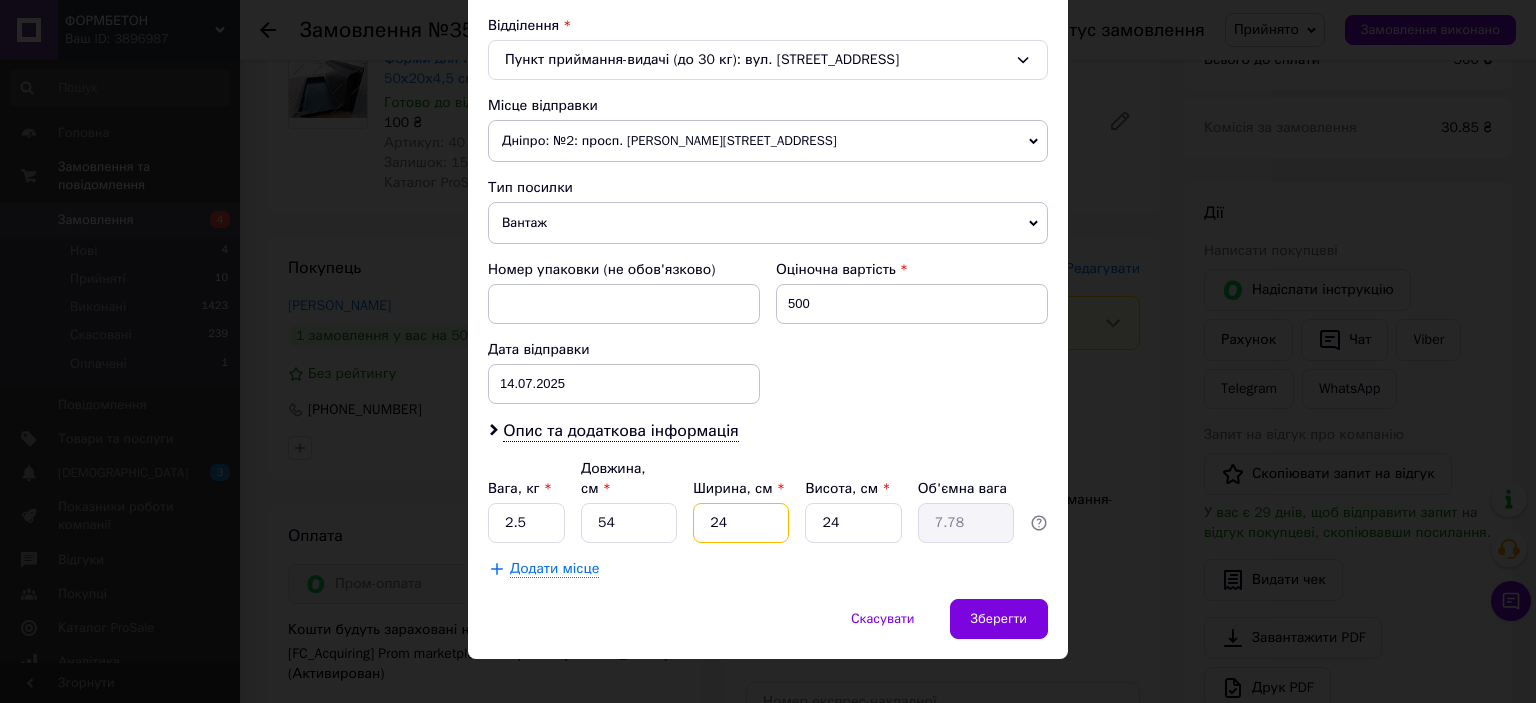 type on "24" 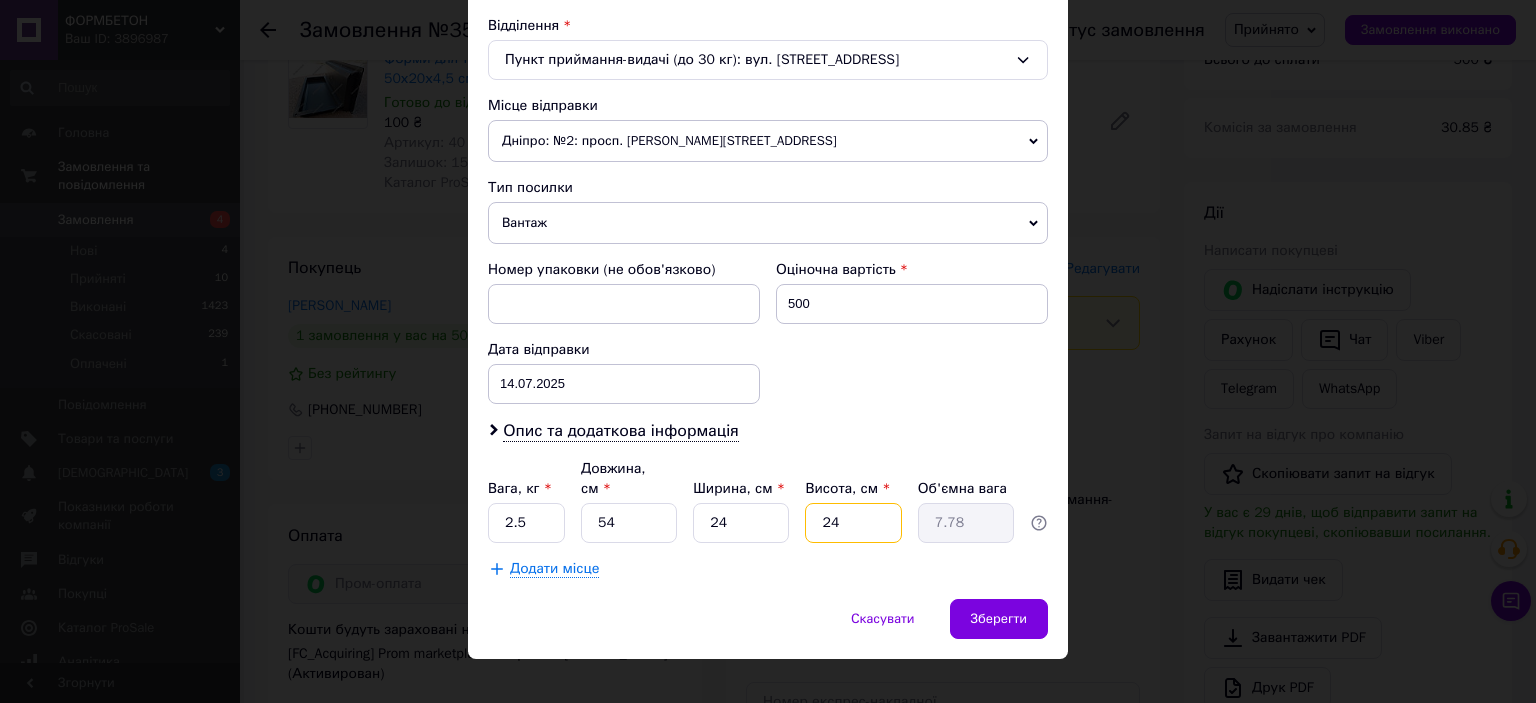 drag, startPoint x: 845, startPoint y: 501, endPoint x: 833, endPoint y: 499, distance: 12.165525 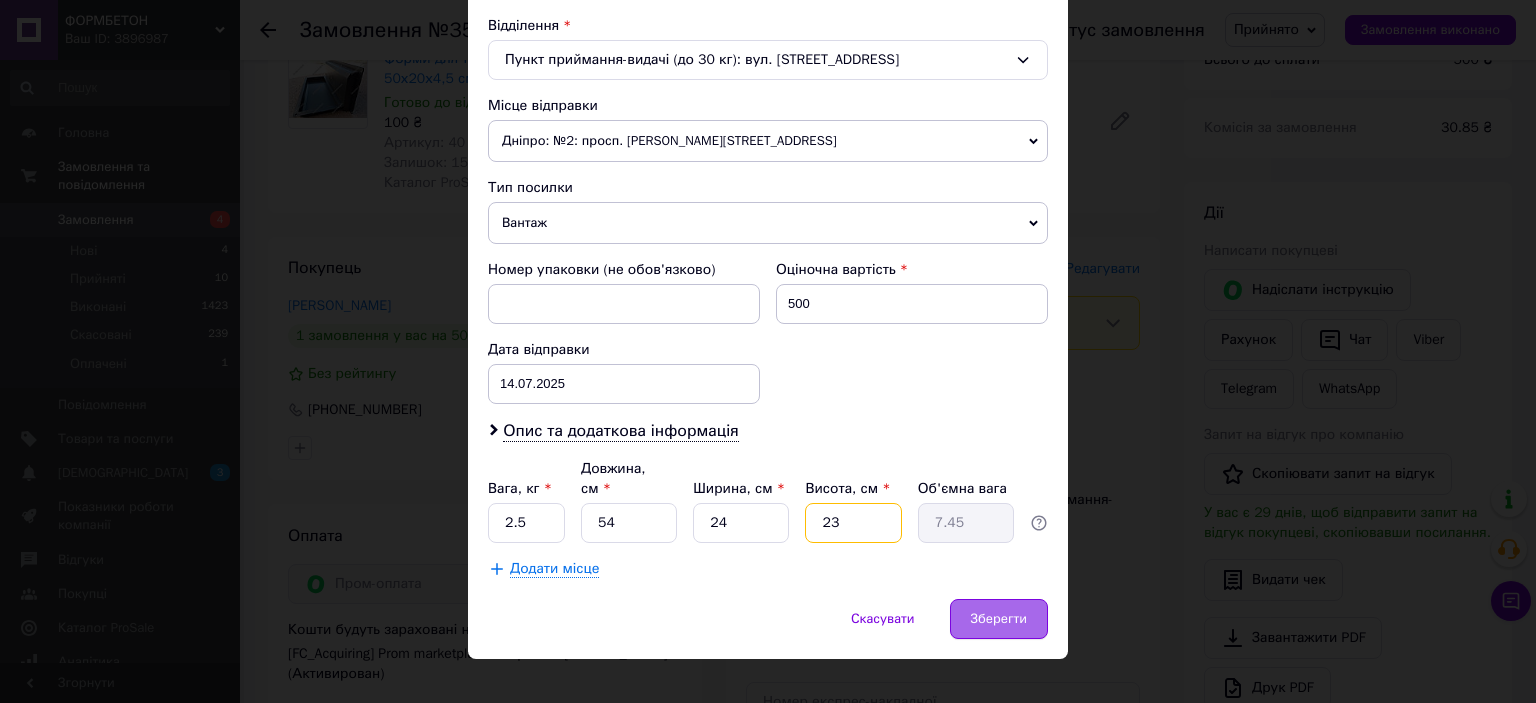 type on "23" 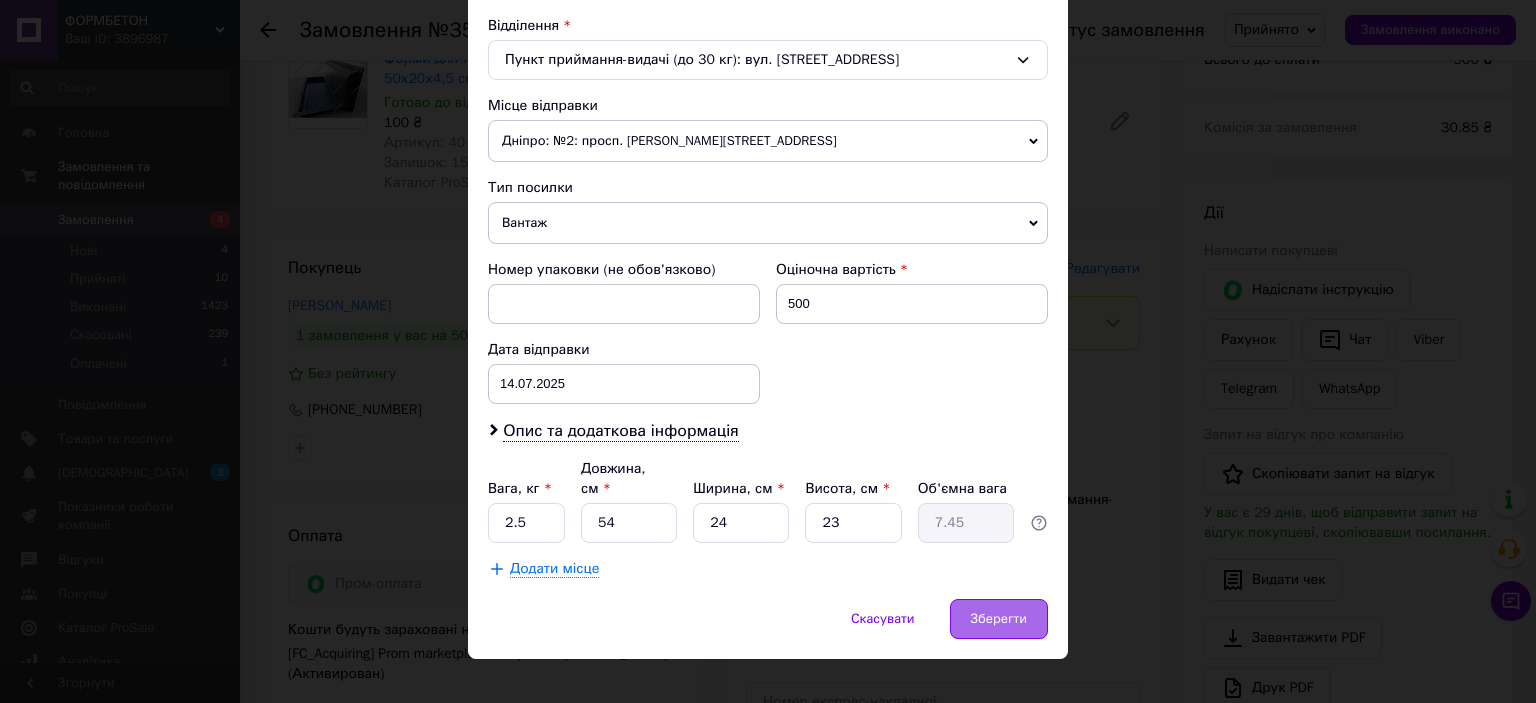 click on "Зберегти" at bounding box center (999, 619) 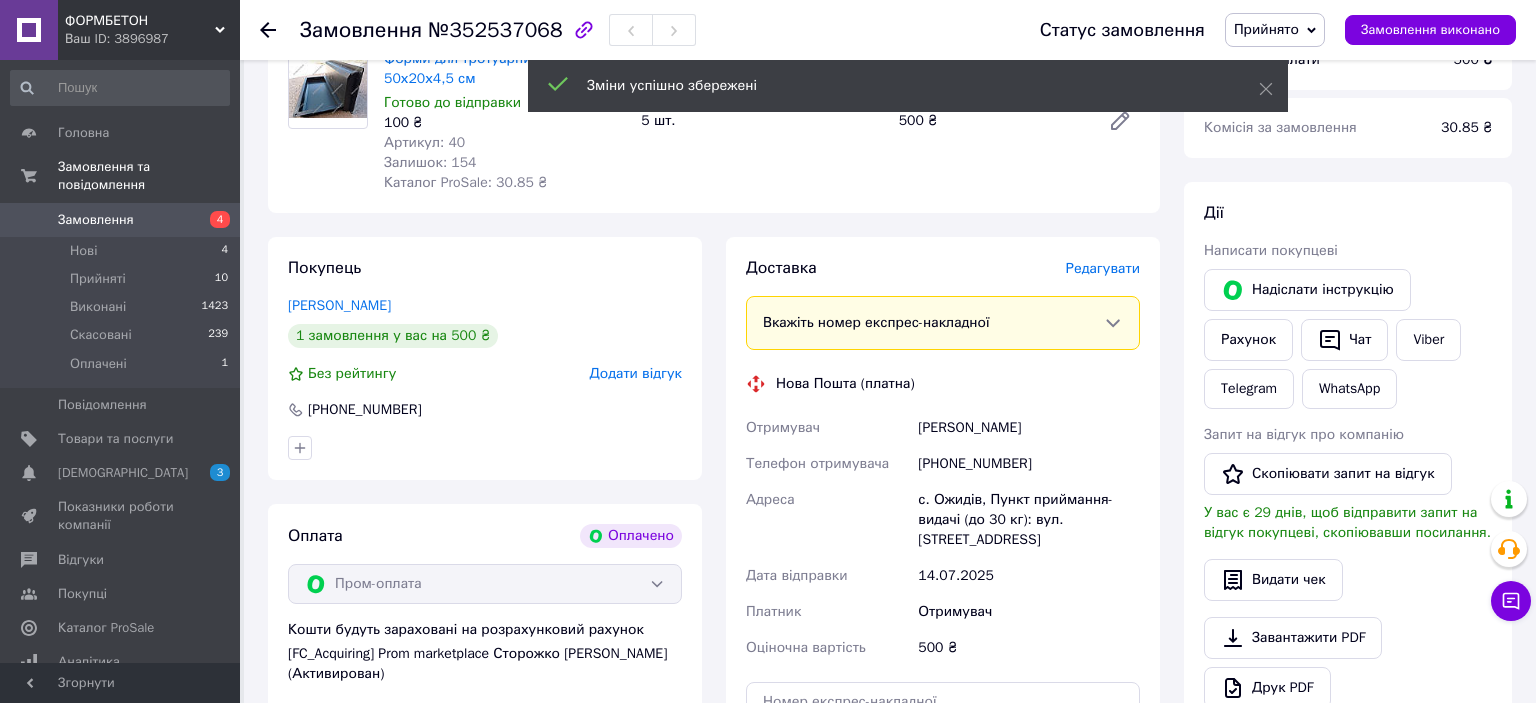 scroll, scrollTop: 950, scrollLeft: 0, axis: vertical 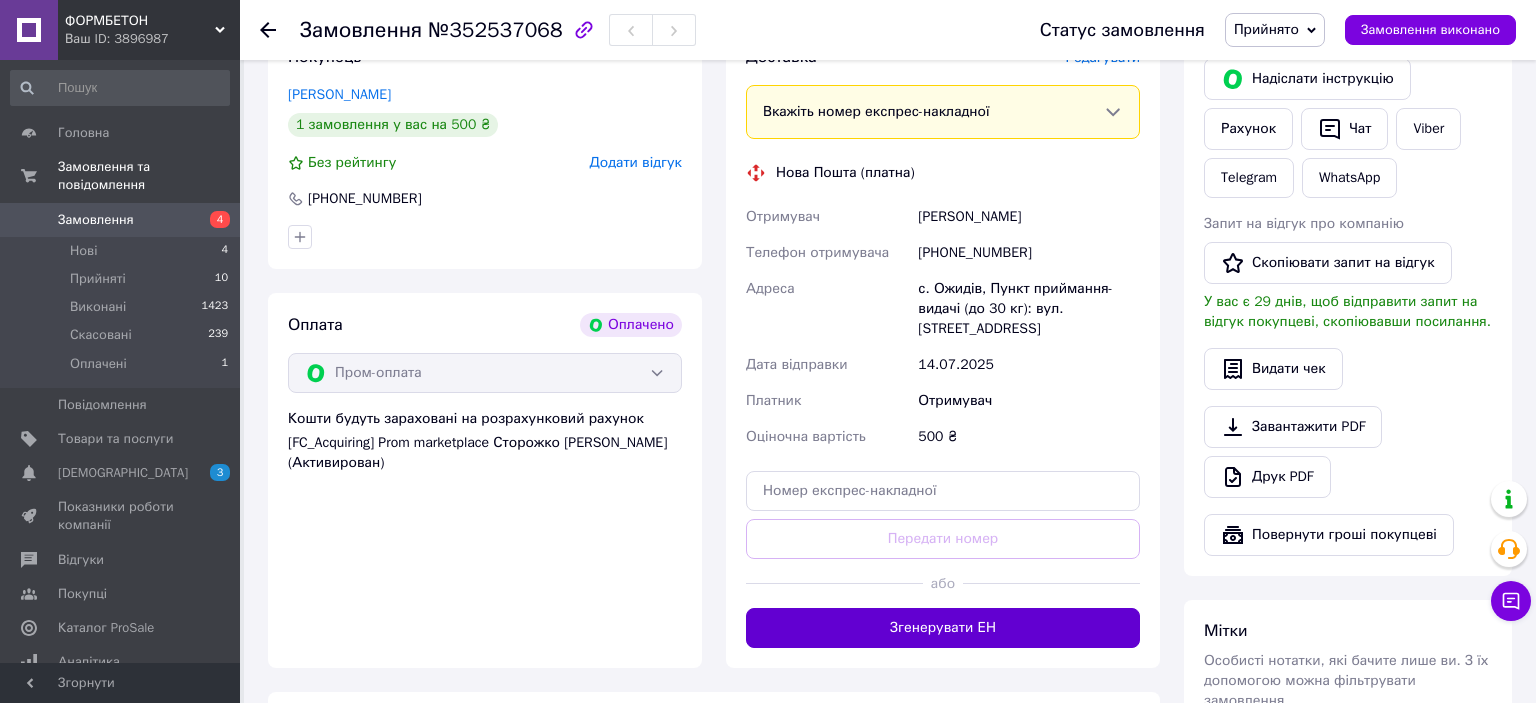 click on "Згенерувати ЕН" at bounding box center [943, 628] 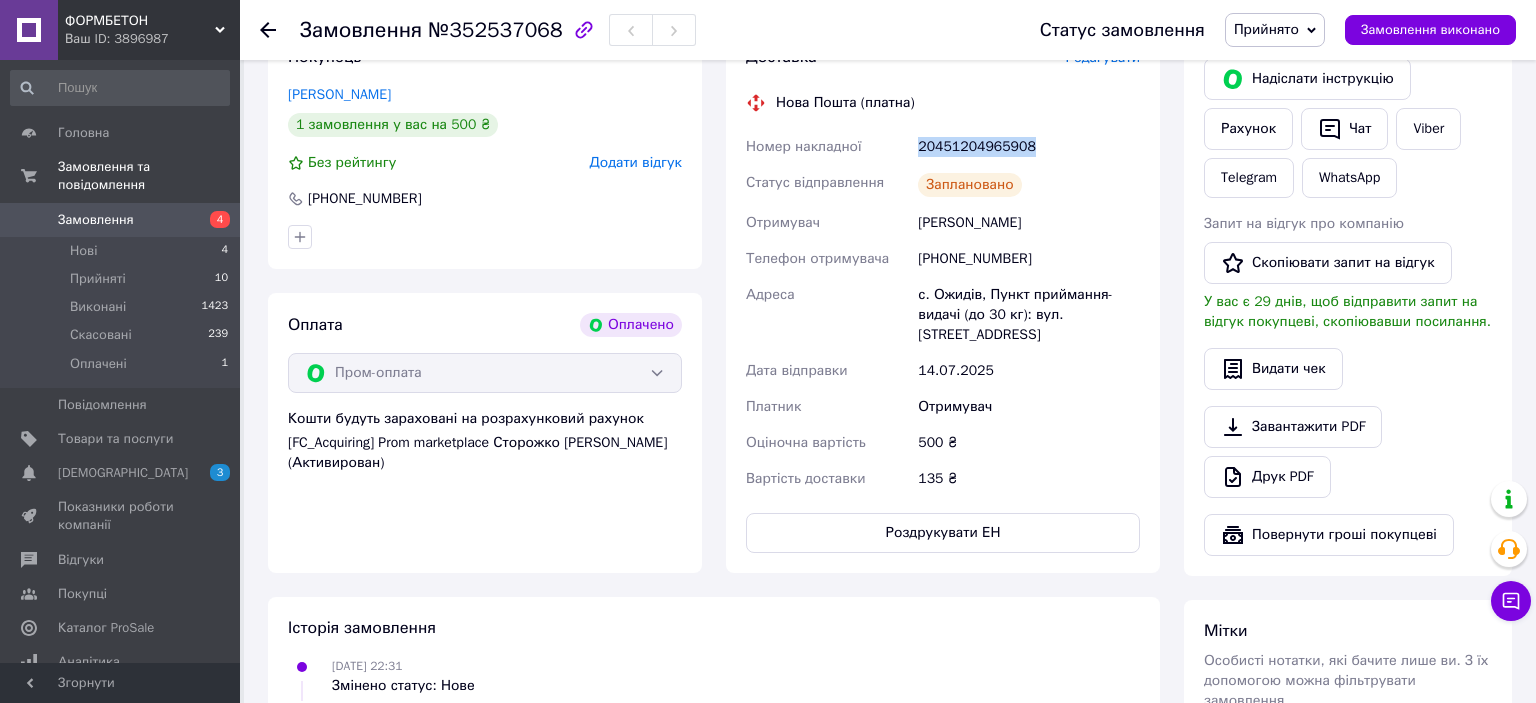 drag, startPoint x: 1033, startPoint y: 146, endPoint x: 909, endPoint y: 147, distance: 124.004036 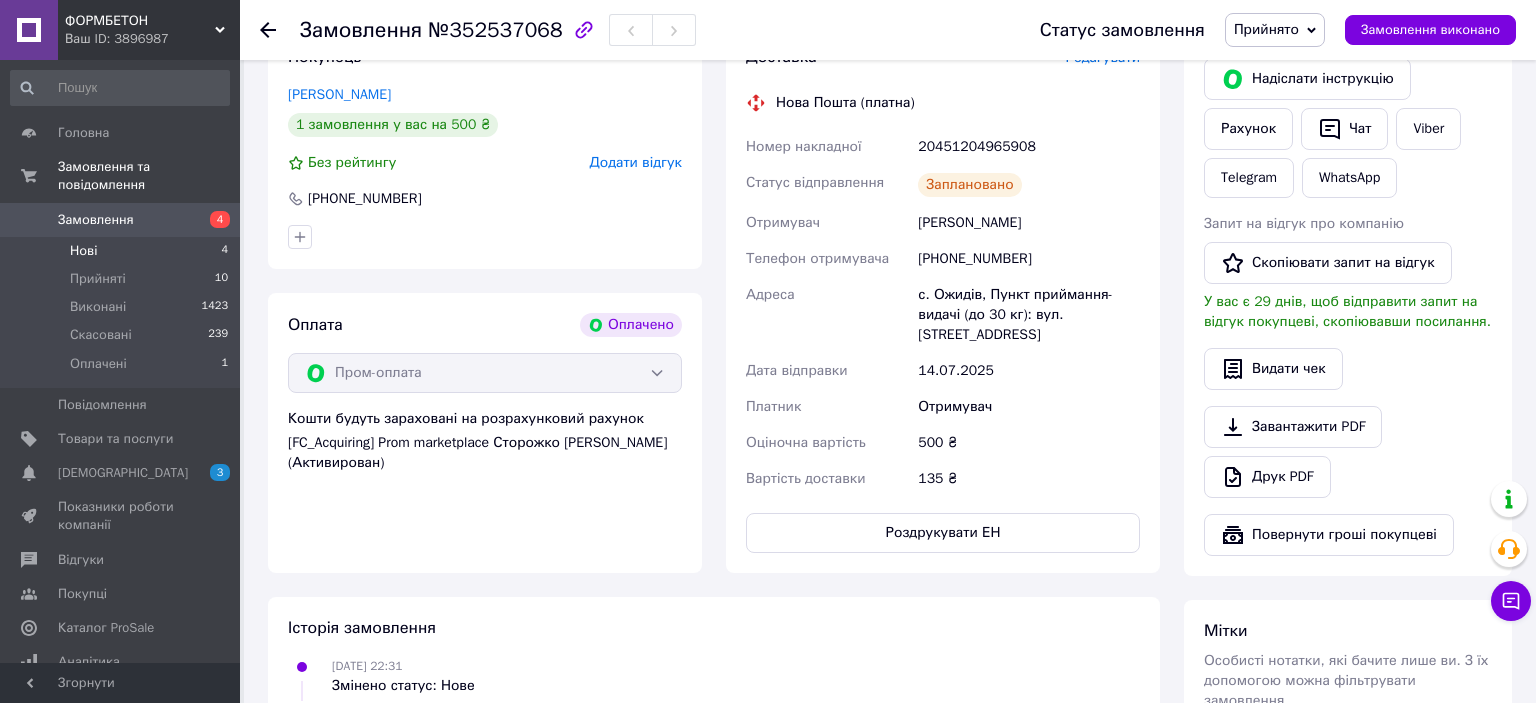 click on "Нові" at bounding box center [83, 251] 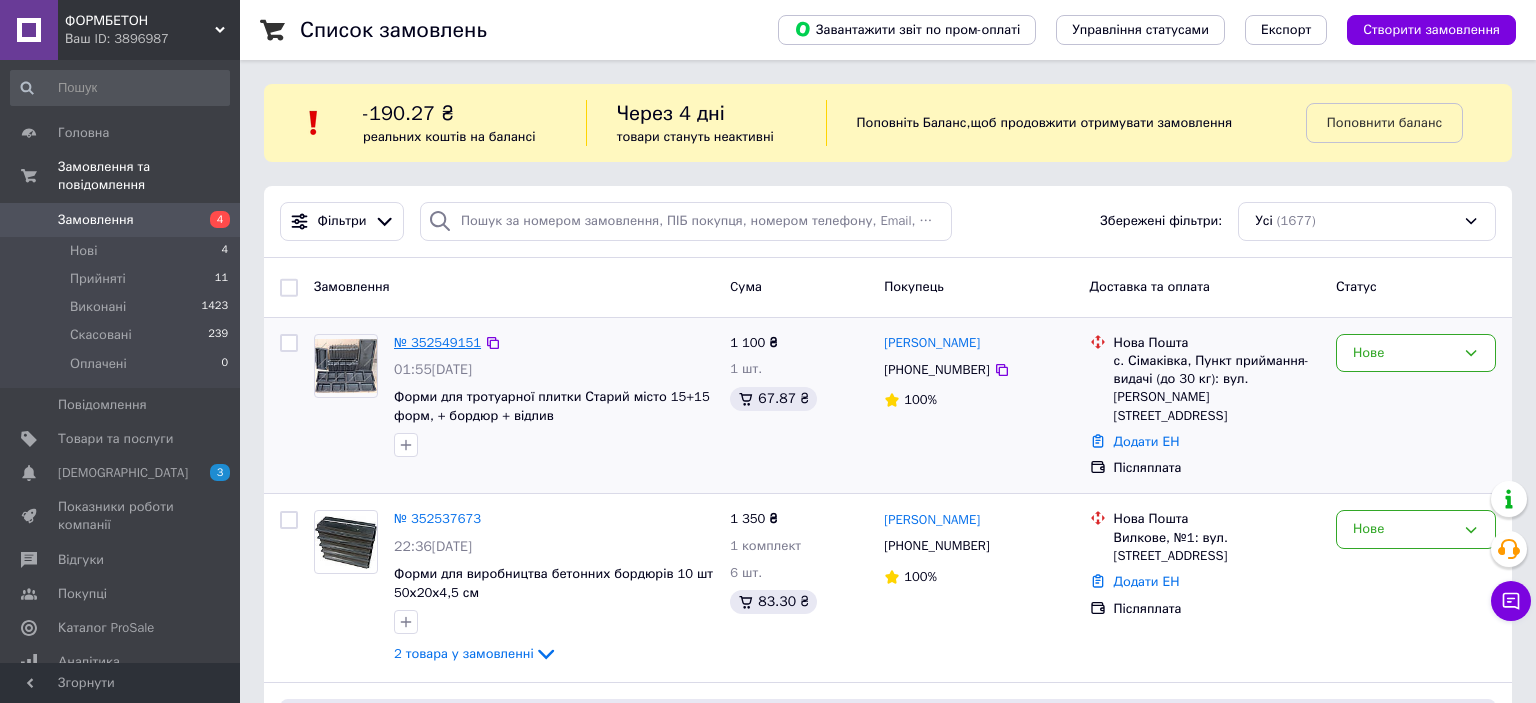 click on "№ 352549151" at bounding box center (437, 342) 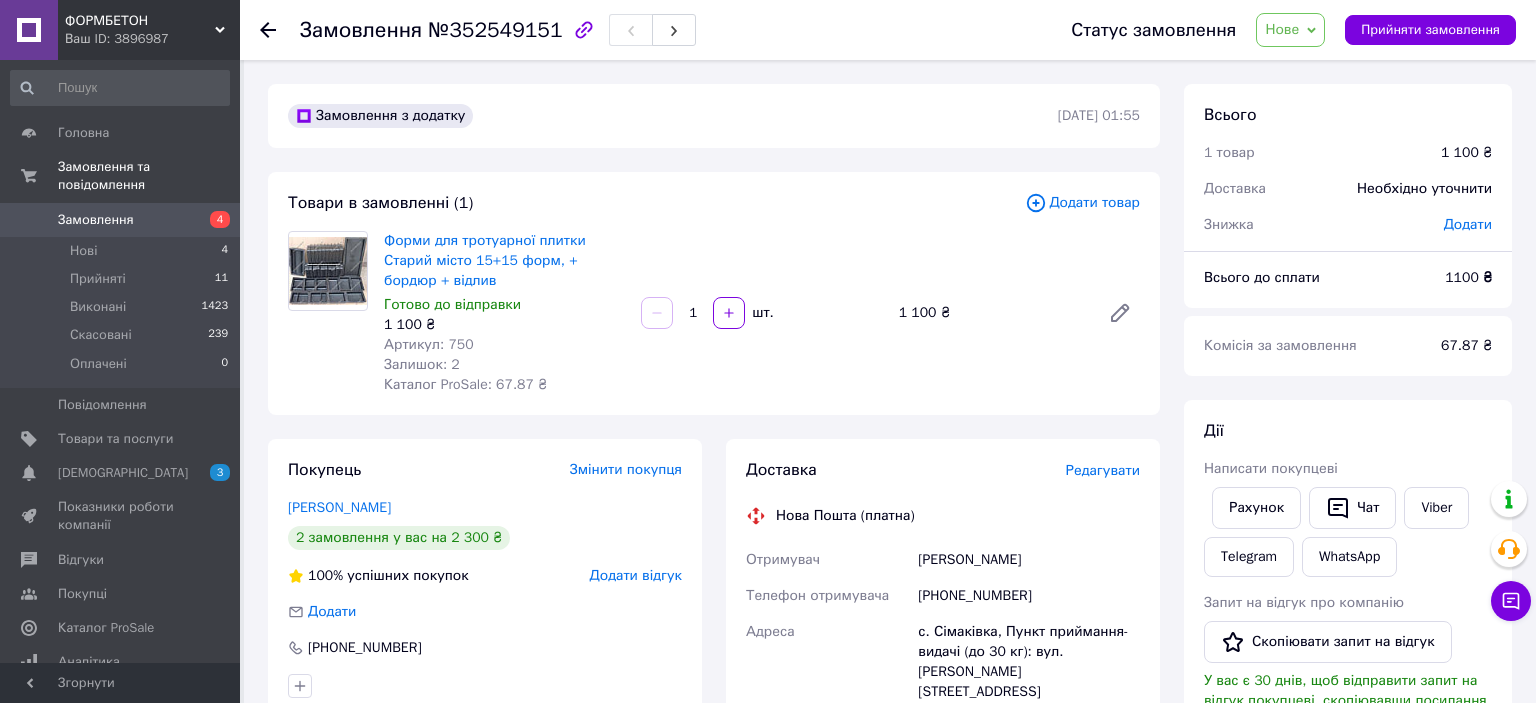 click 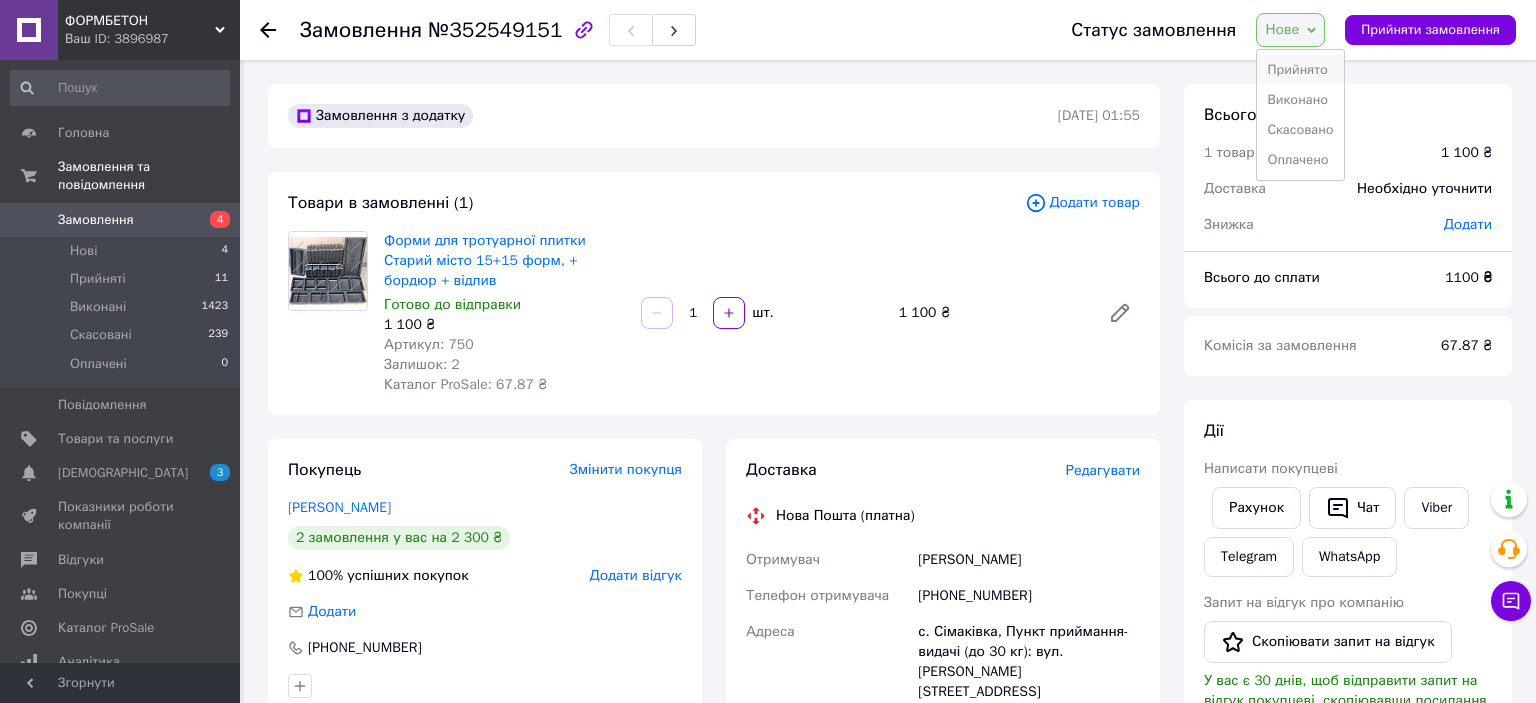click on "Прийнято" at bounding box center (1300, 70) 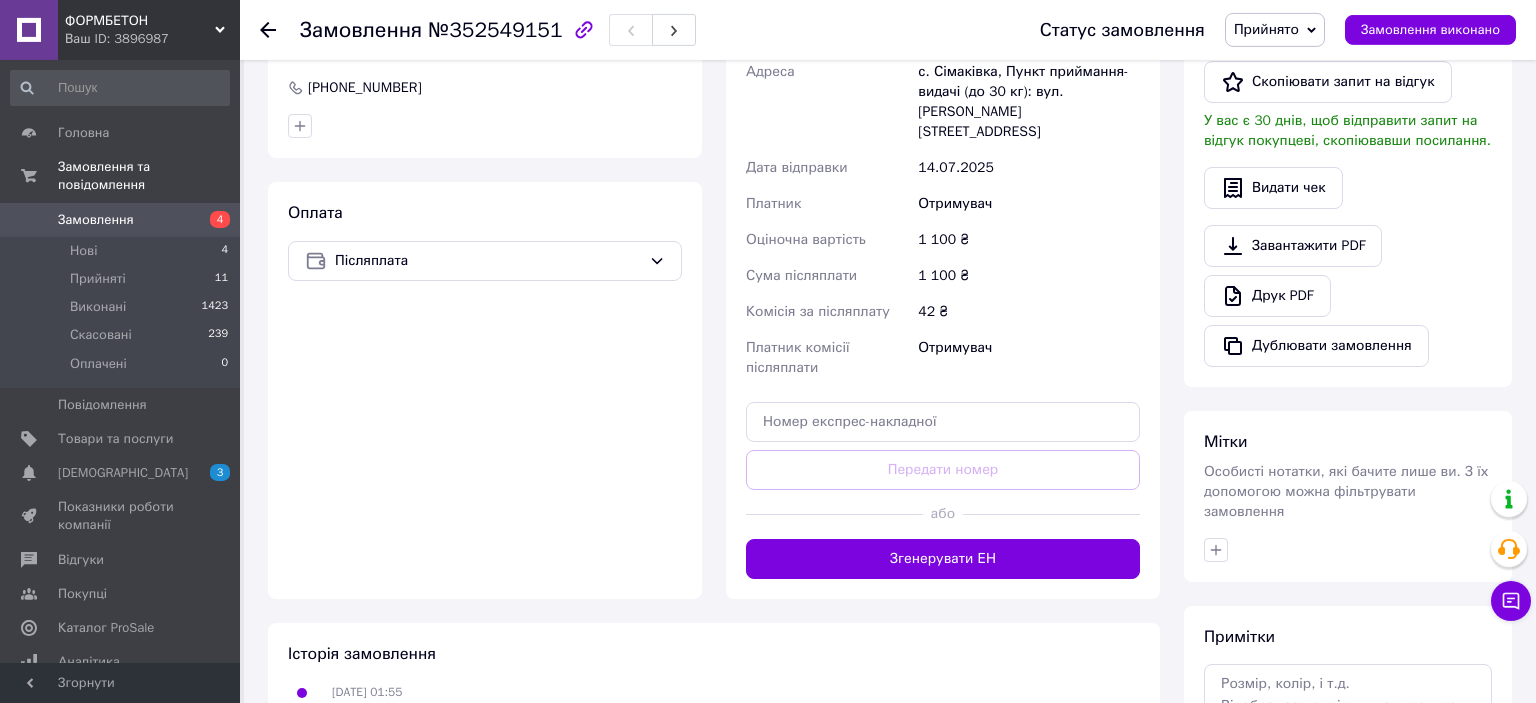scroll, scrollTop: 633, scrollLeft: 0, axis: vertical 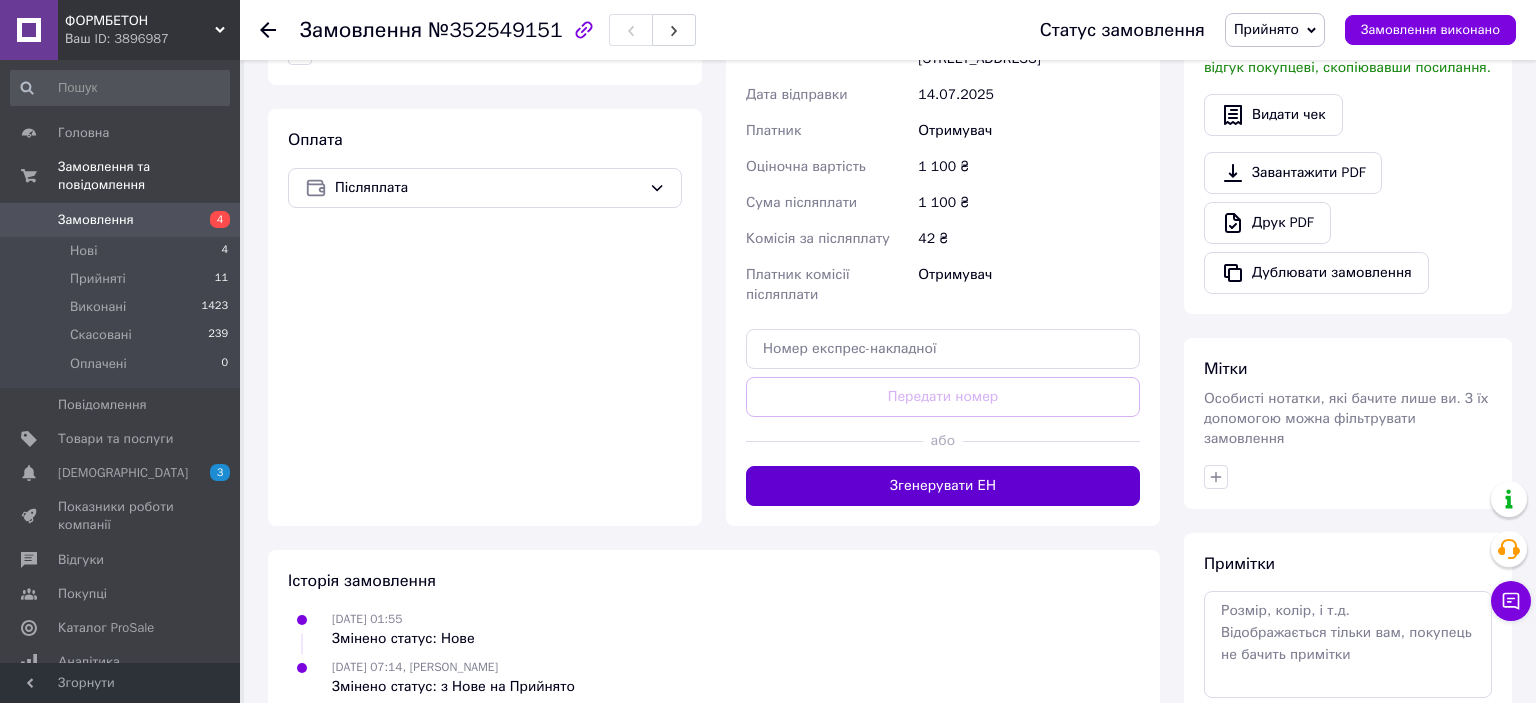 click on "Згенерувати ЕН" at bounding box center (943, 486) 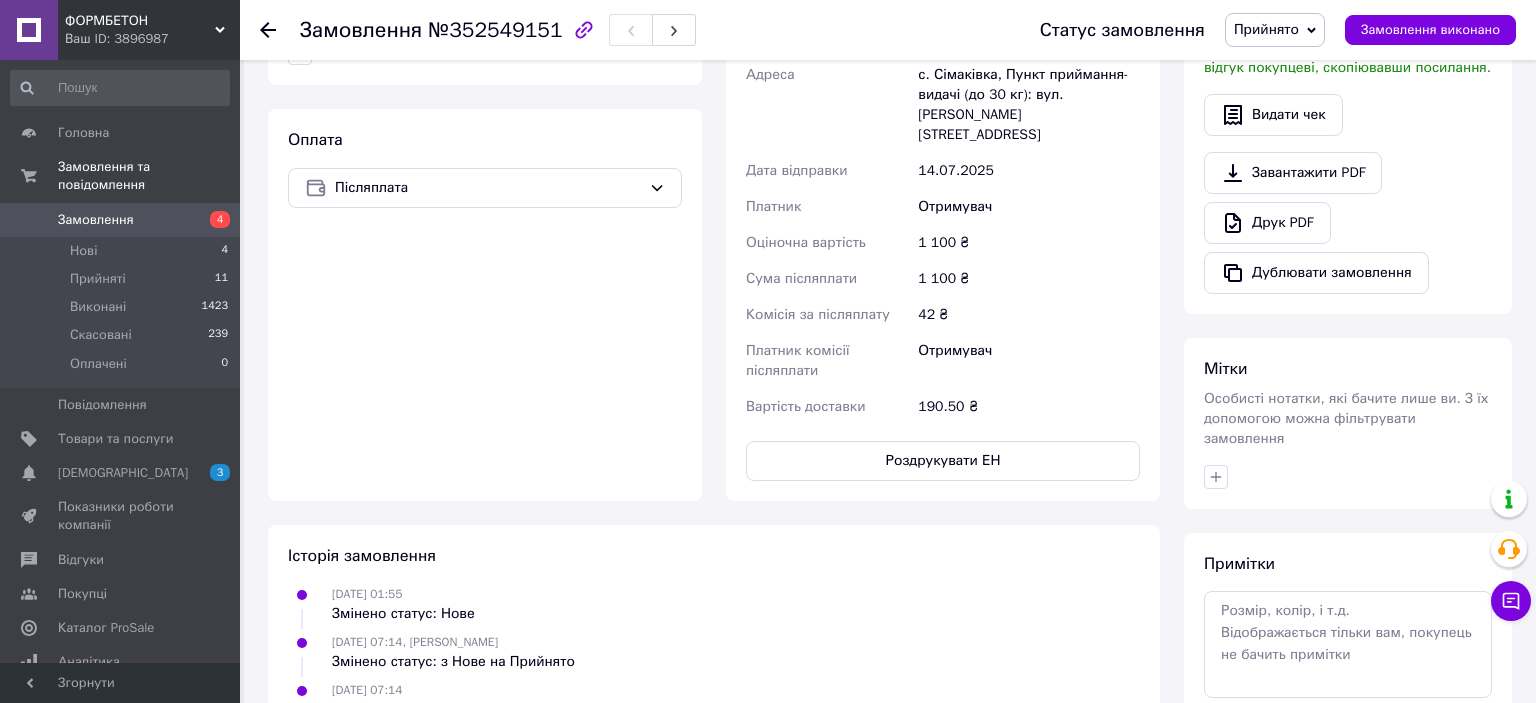 scroll, scrollTop: 316, scrollLeft: 0, axis: vertical 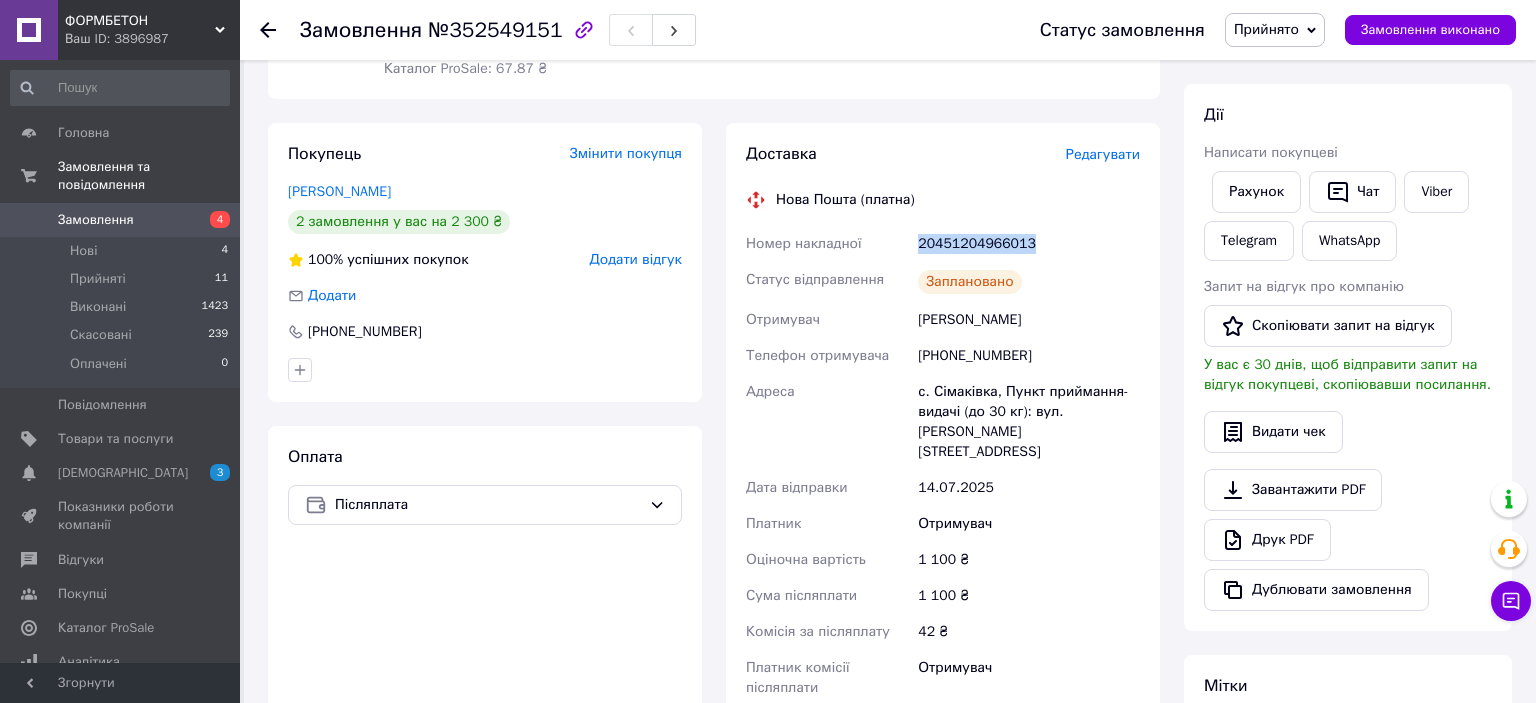 drag, startPoint x: 1029, startPoint y: 242, endPoint x: 918, endPoint y: 246, distance: 111.07205 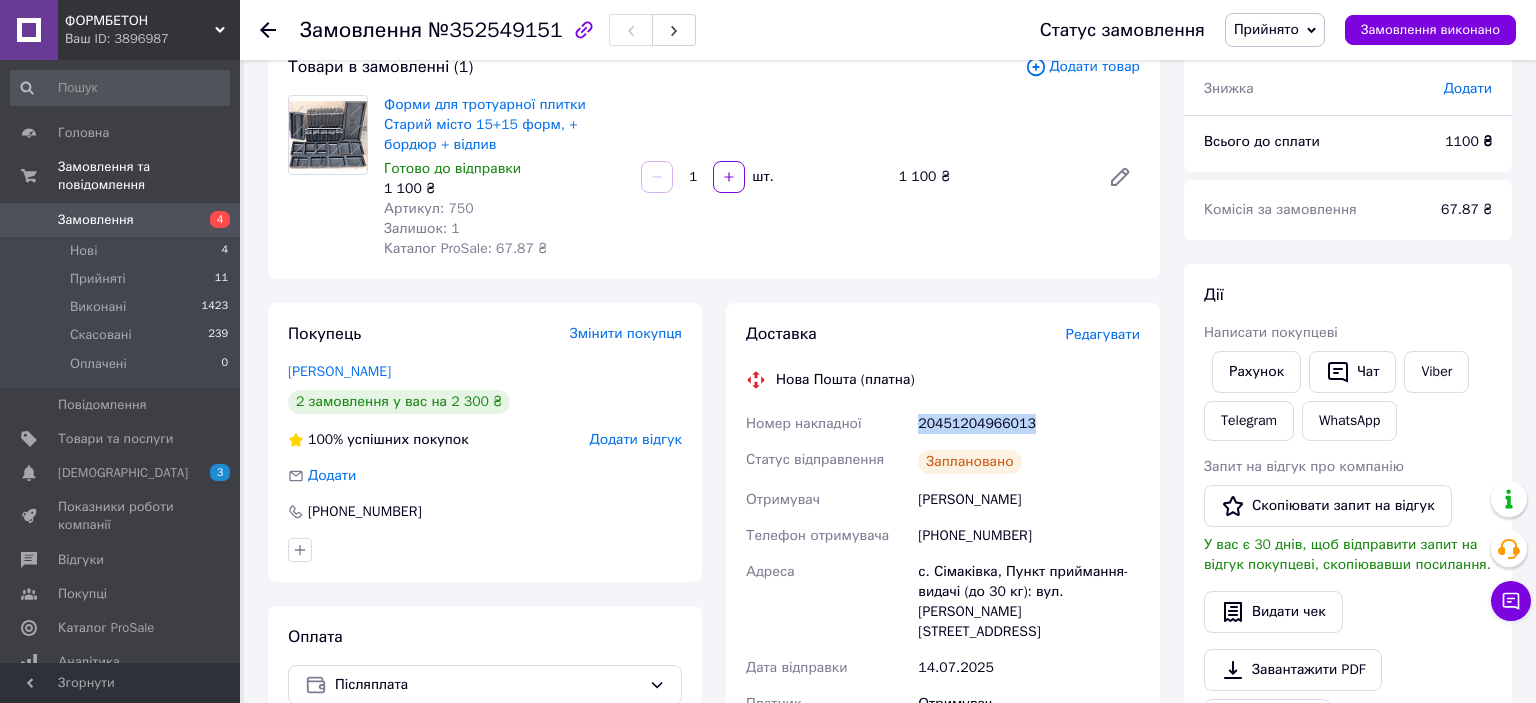 scroll, scrollTop: 105, scrollLeft: 0, axis: vertical 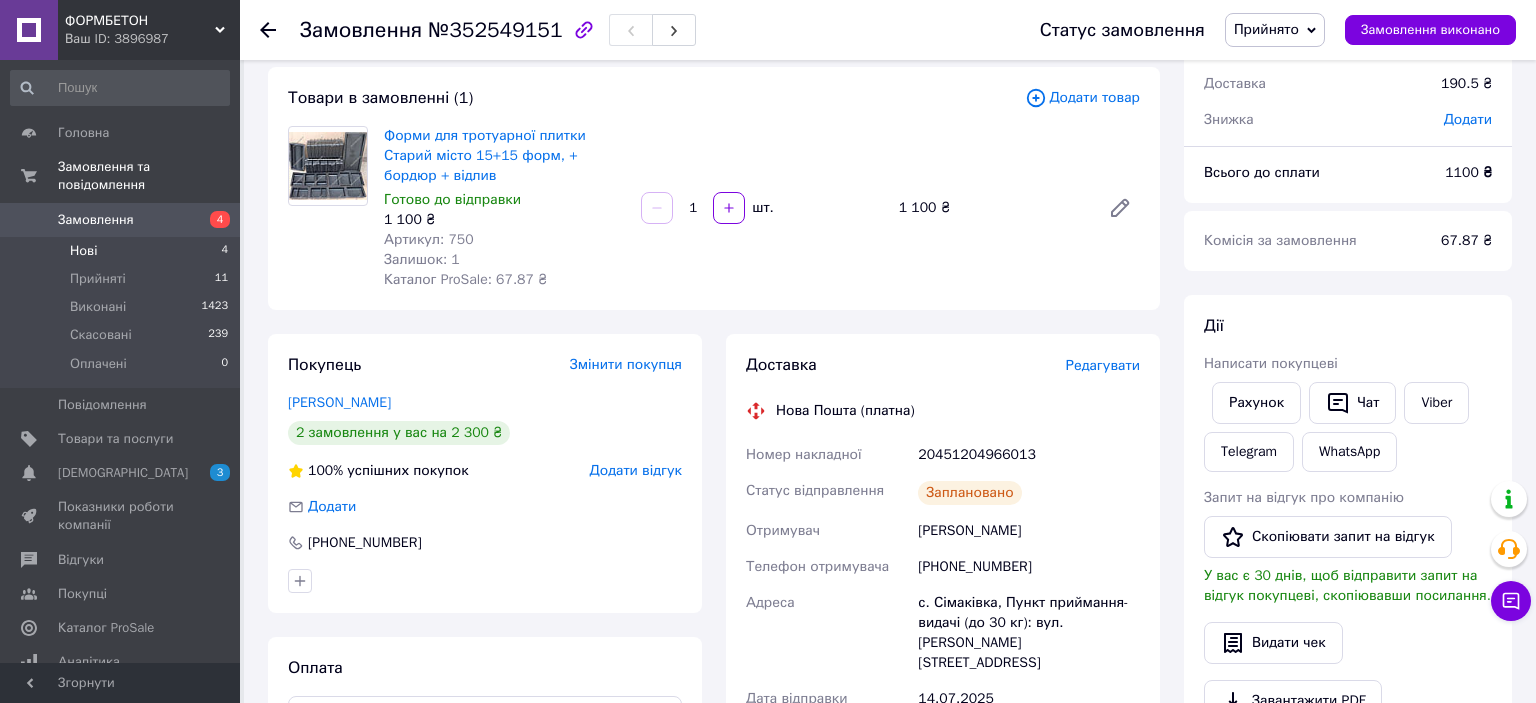 click on "Нові 4" at bounding box center (120, 251) 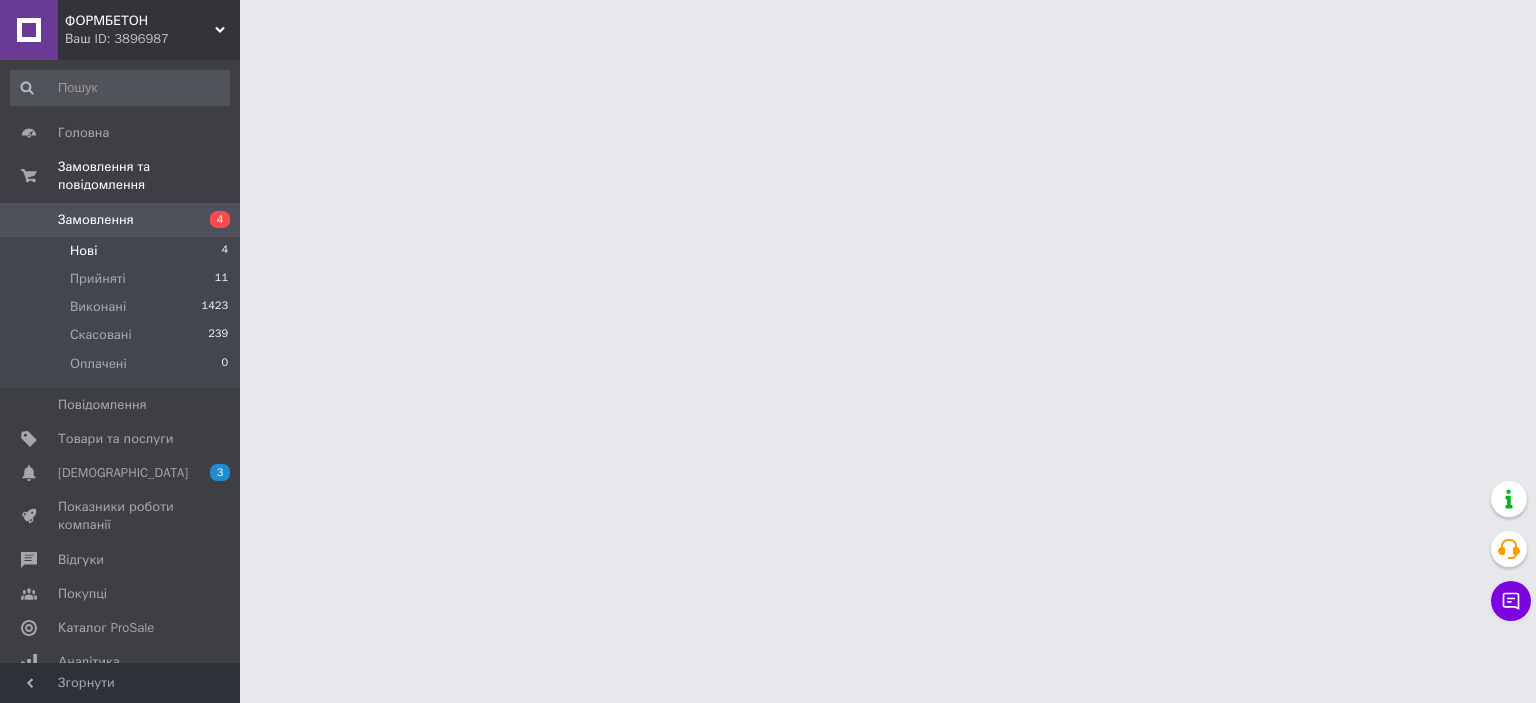 scroll, scrollTop: 0, scrollLeft: 0, axis: both 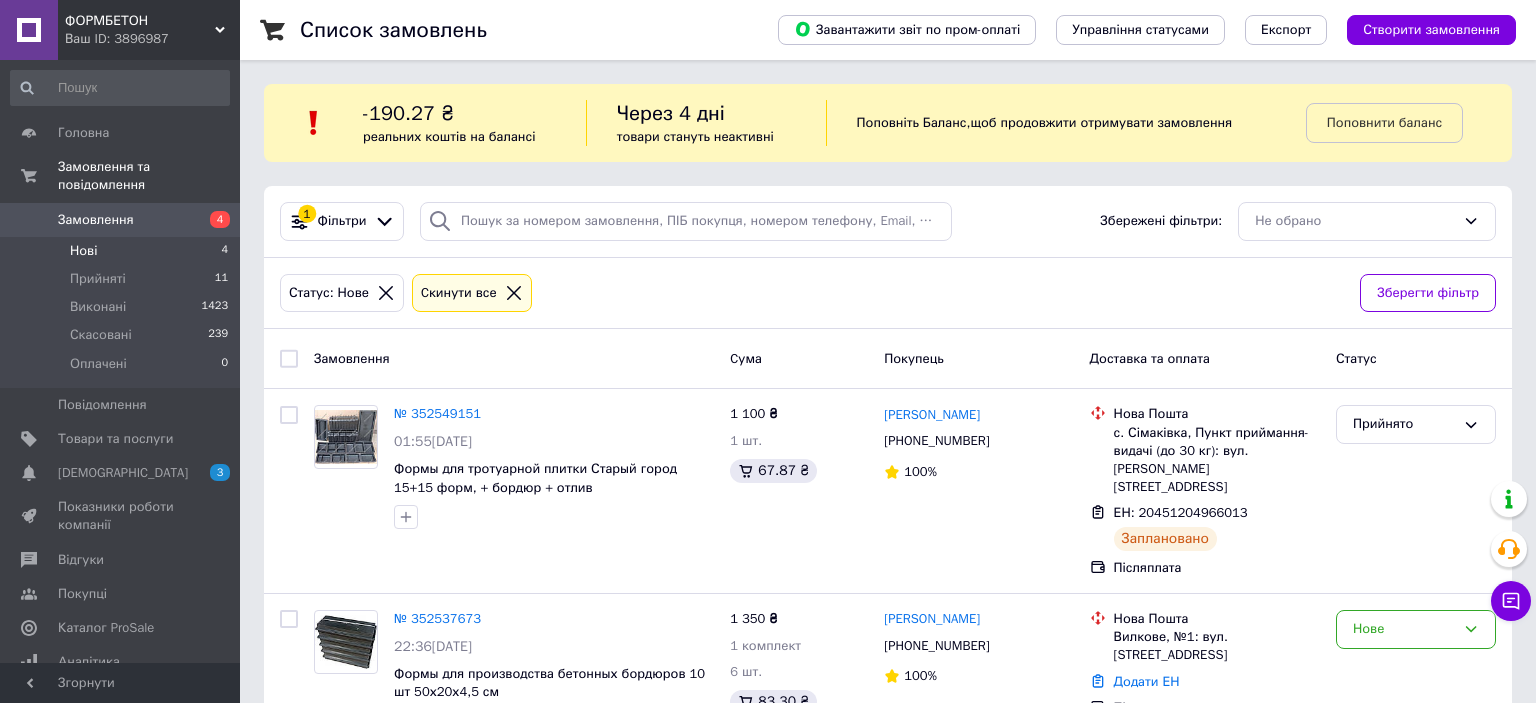 click on "Нові 4" at bounding box center (120, 251) 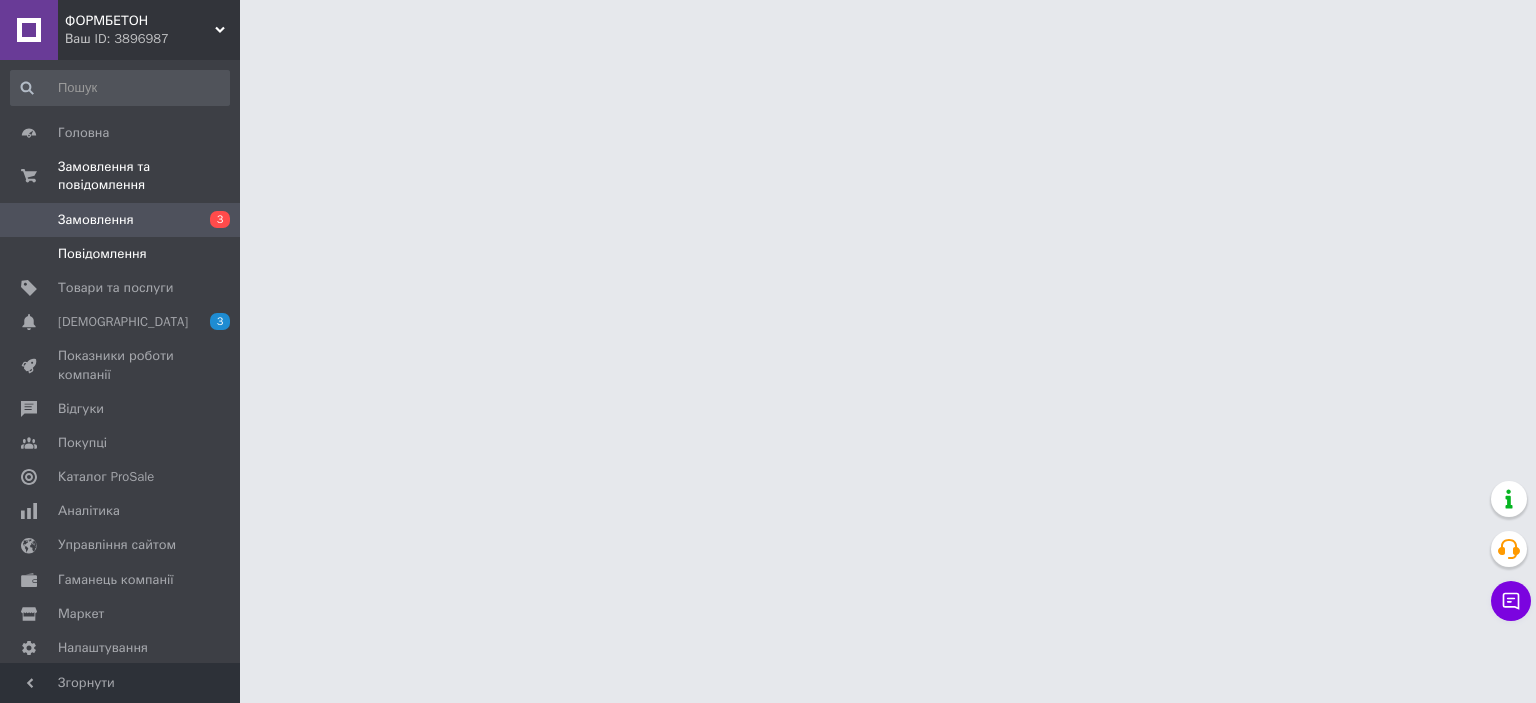 scroll, scrollTop: 0, scrollLeft: 0, axis: both 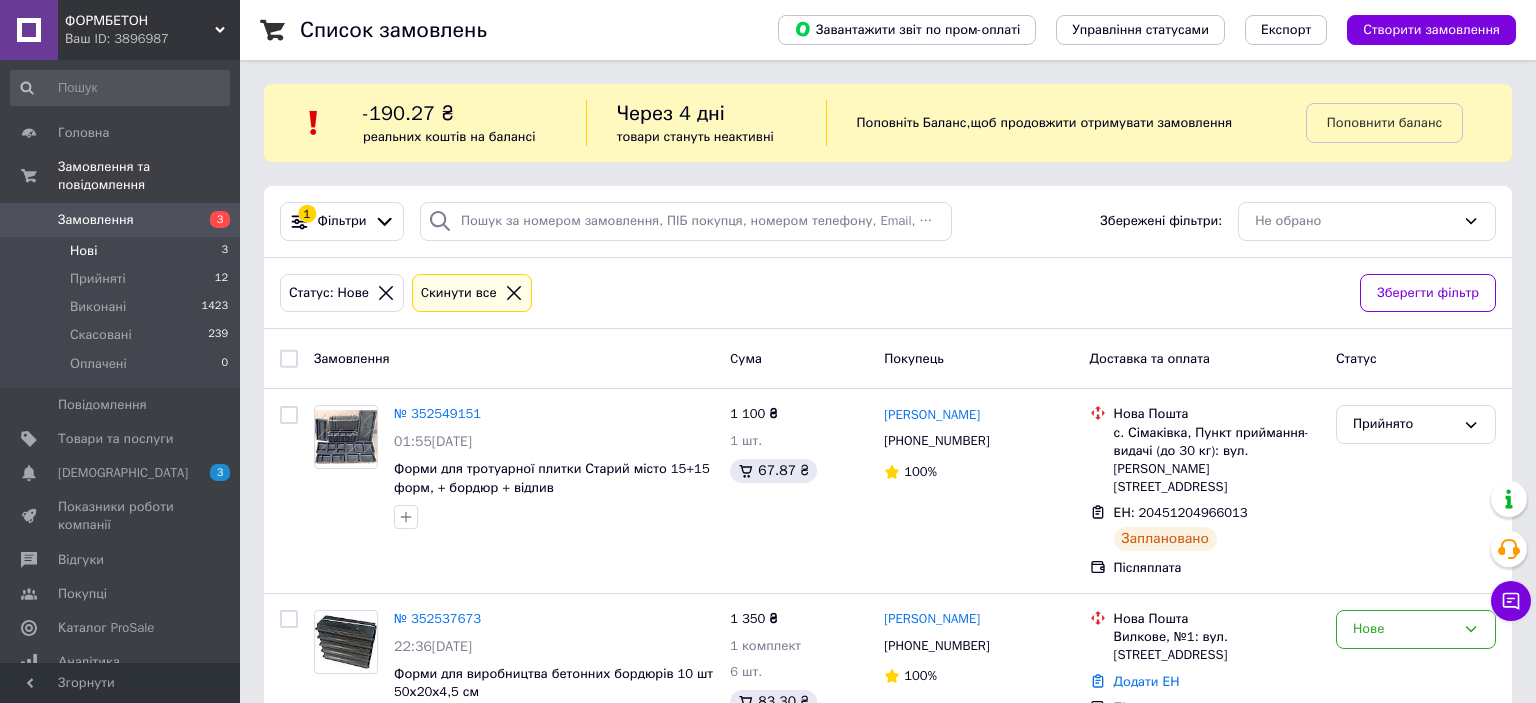 click on "Нові" at bounding box center (83, 251) 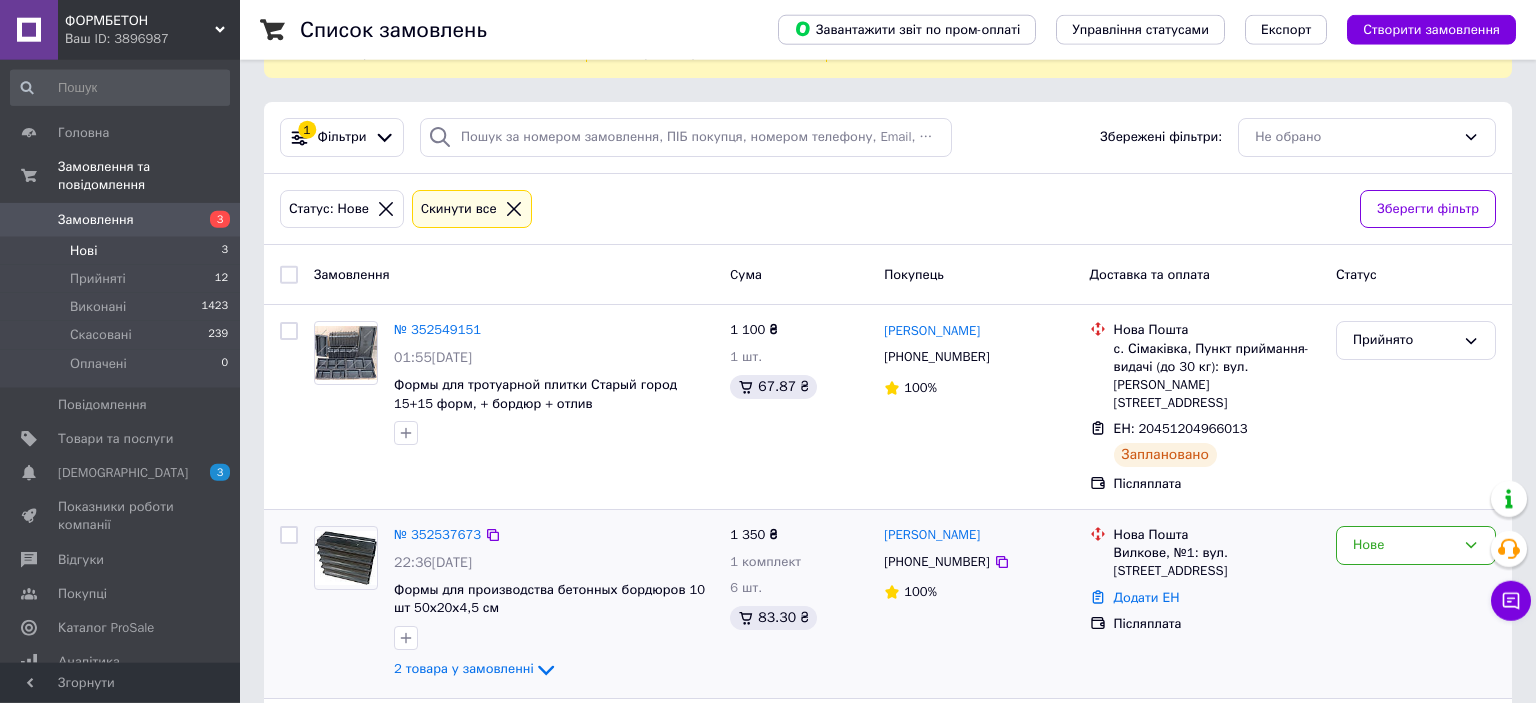 scroll, scrollTop: 211, scrollLeft: 0, axis: vertical 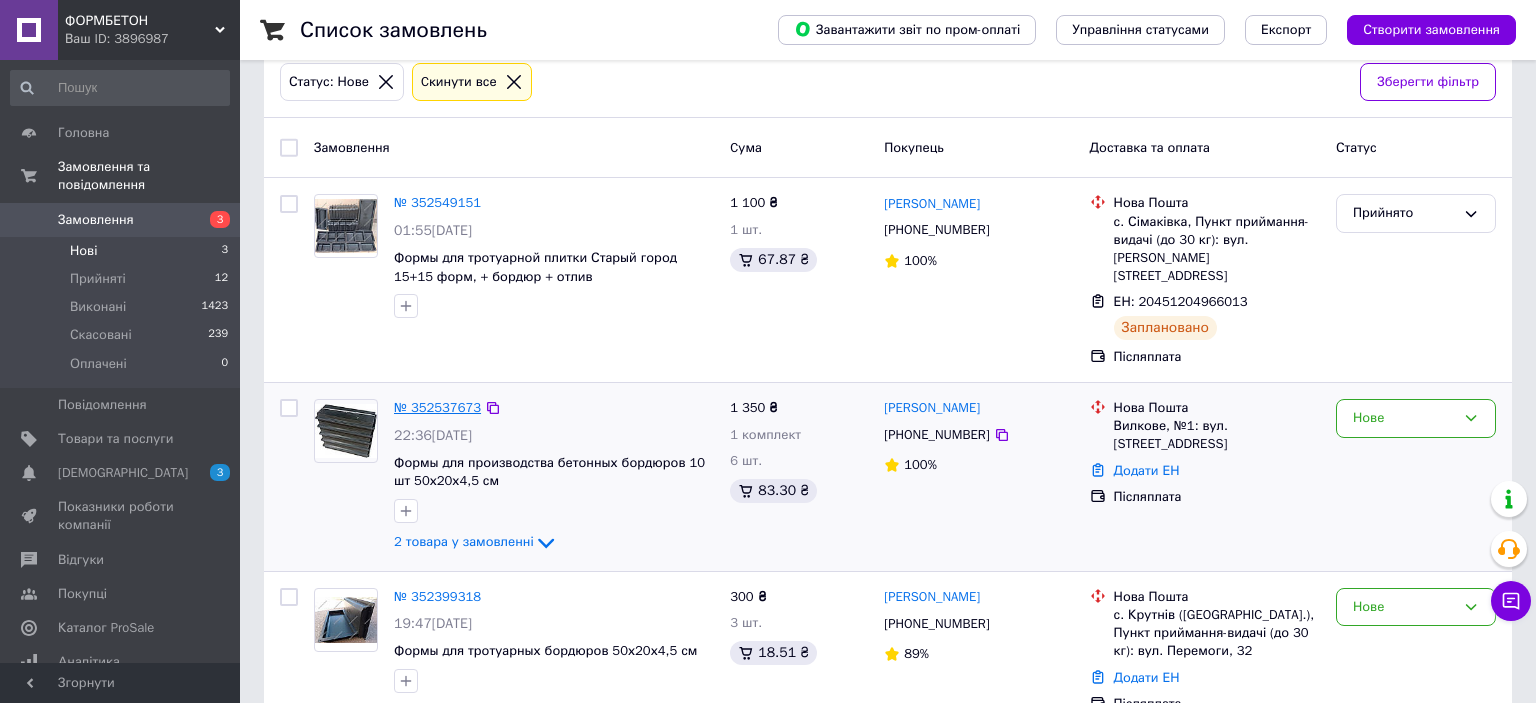 click on "№ 352537673" at bounding box center [437, 407] 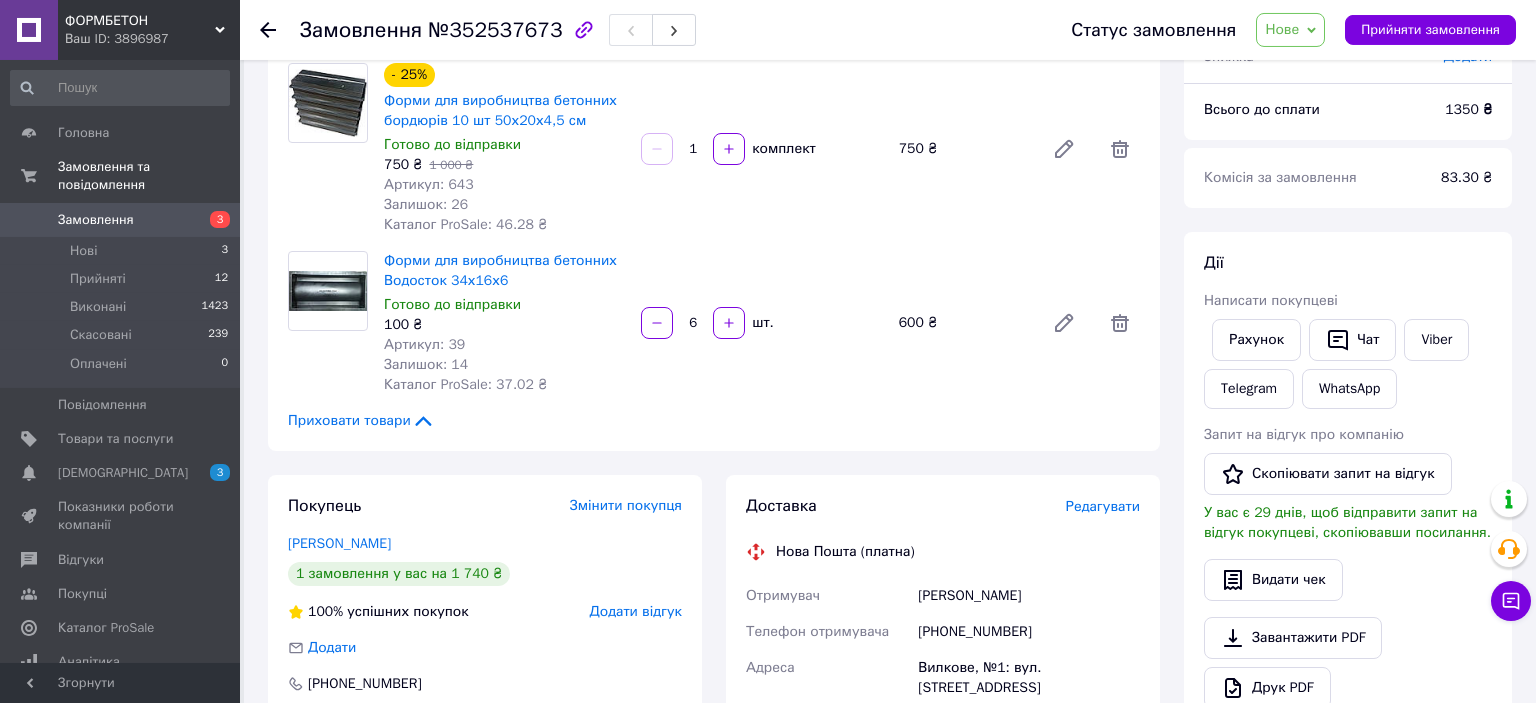 scroll, scrollTop: 211, scrollLeft: 0, axis: vertical 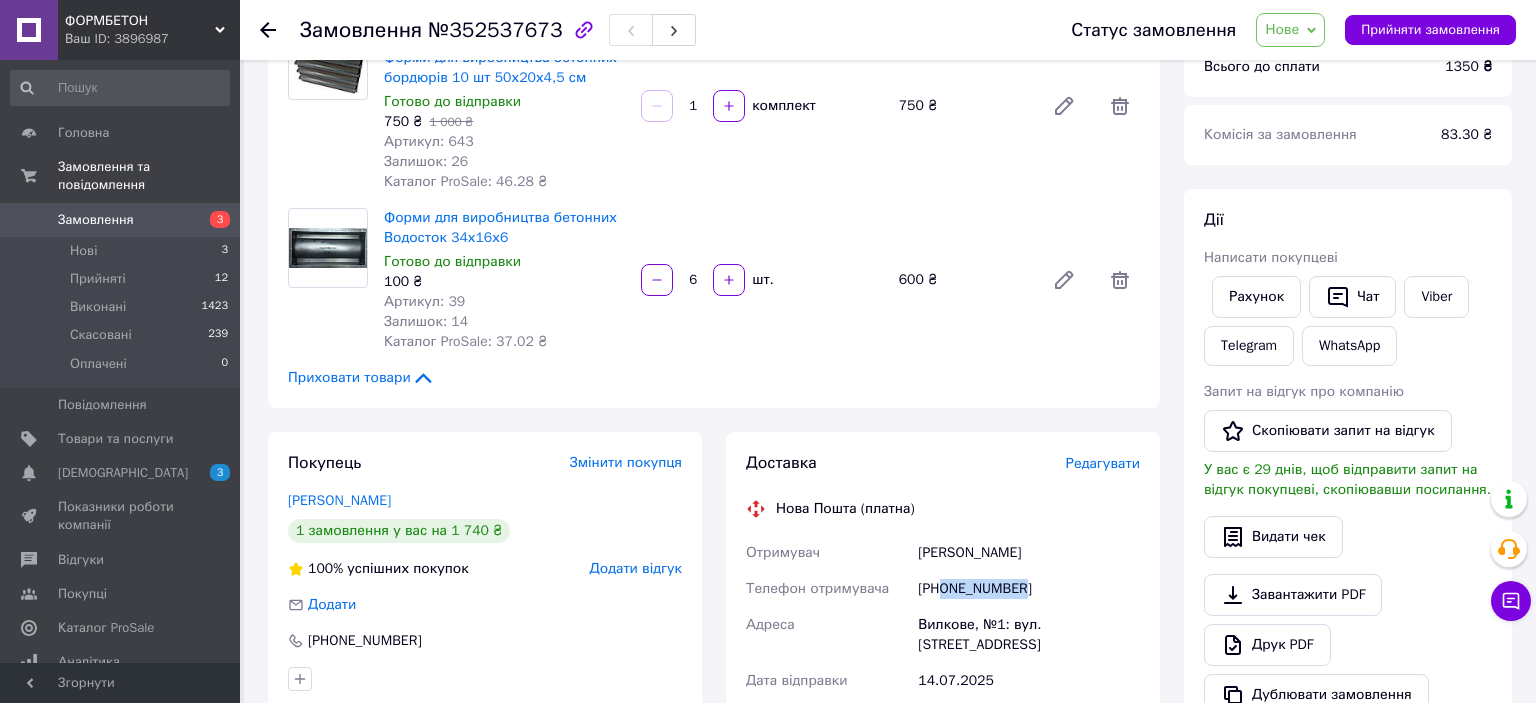 drag, startPoint x: 1022, startPoint y: 585, endPoint x: 945, endPoint y: 588, distance: 77.05842 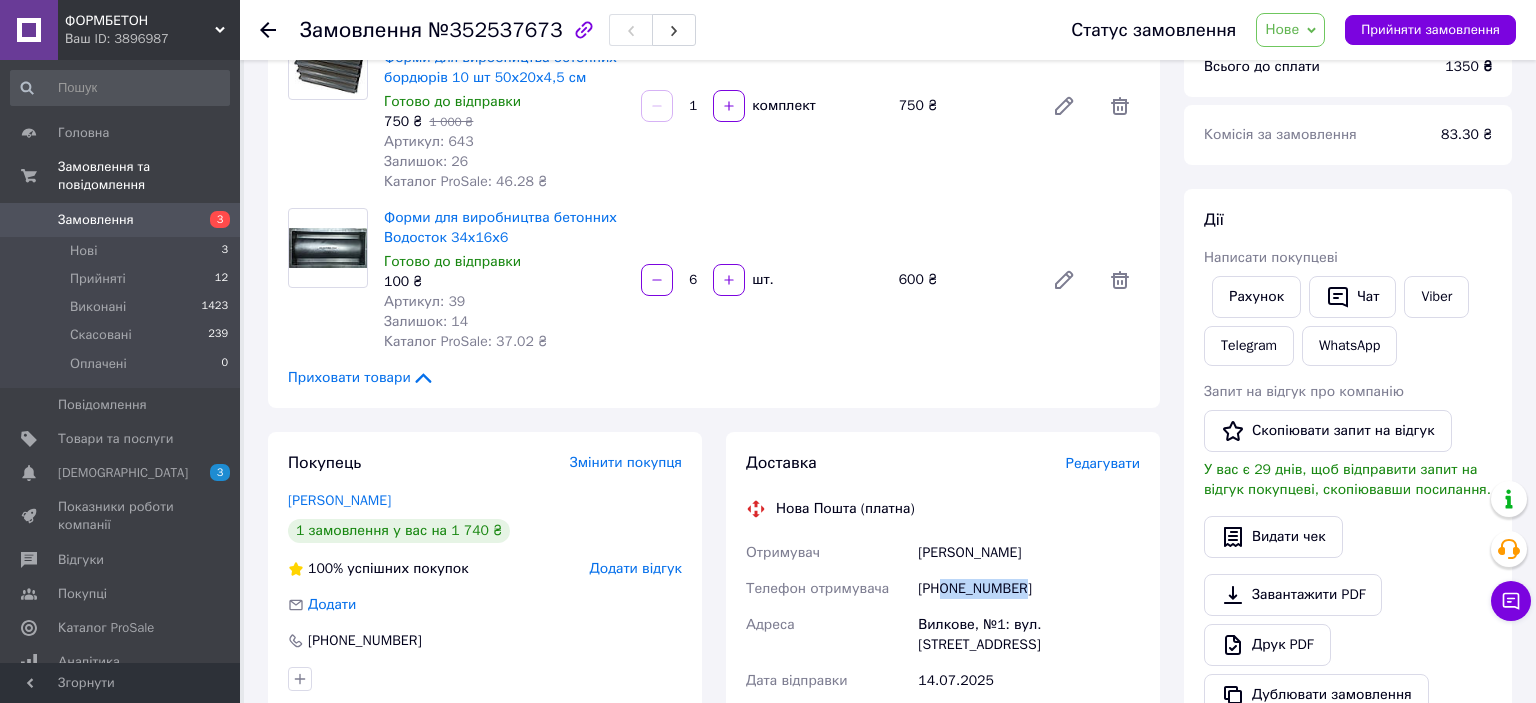 copy on "0984675917" 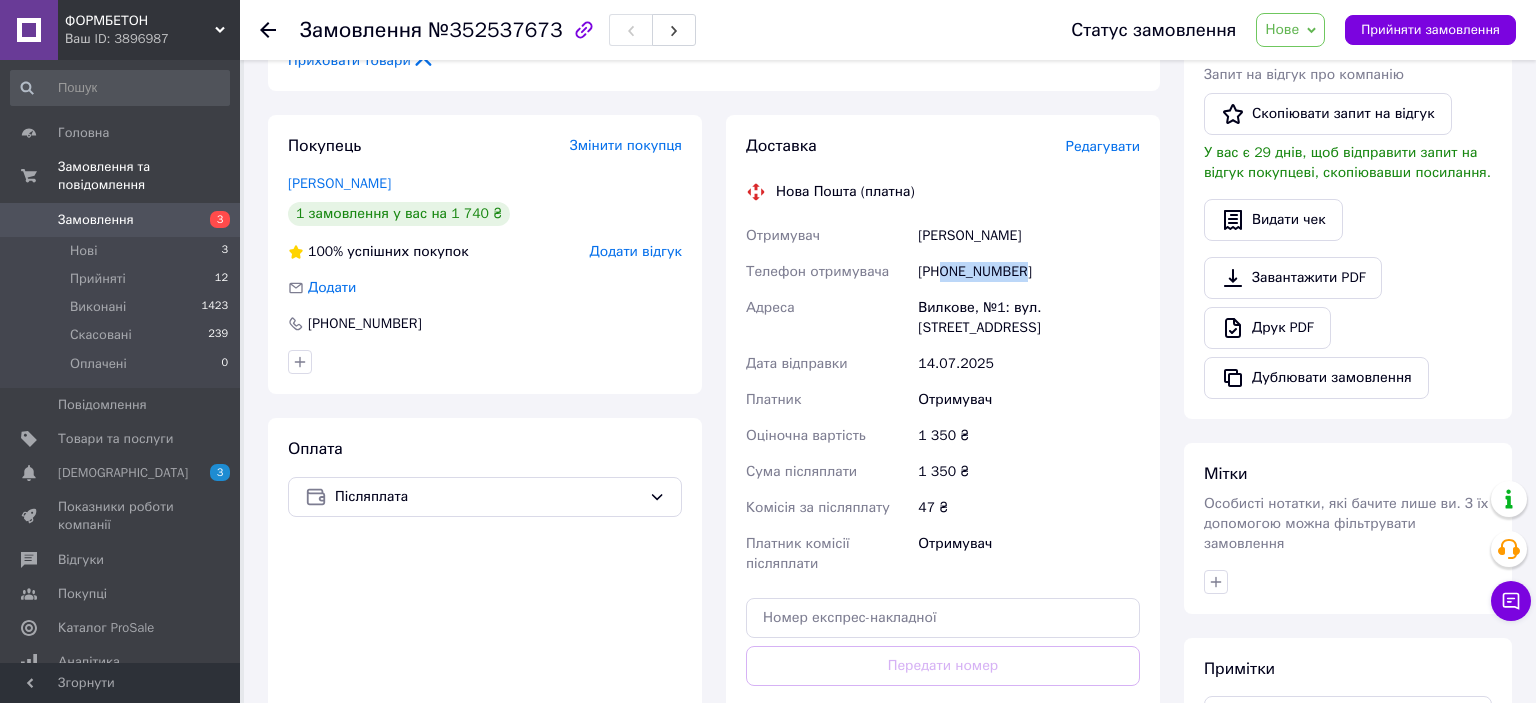 scroll, scrollTop: 105, scrollLeft: 0, axis: vertical 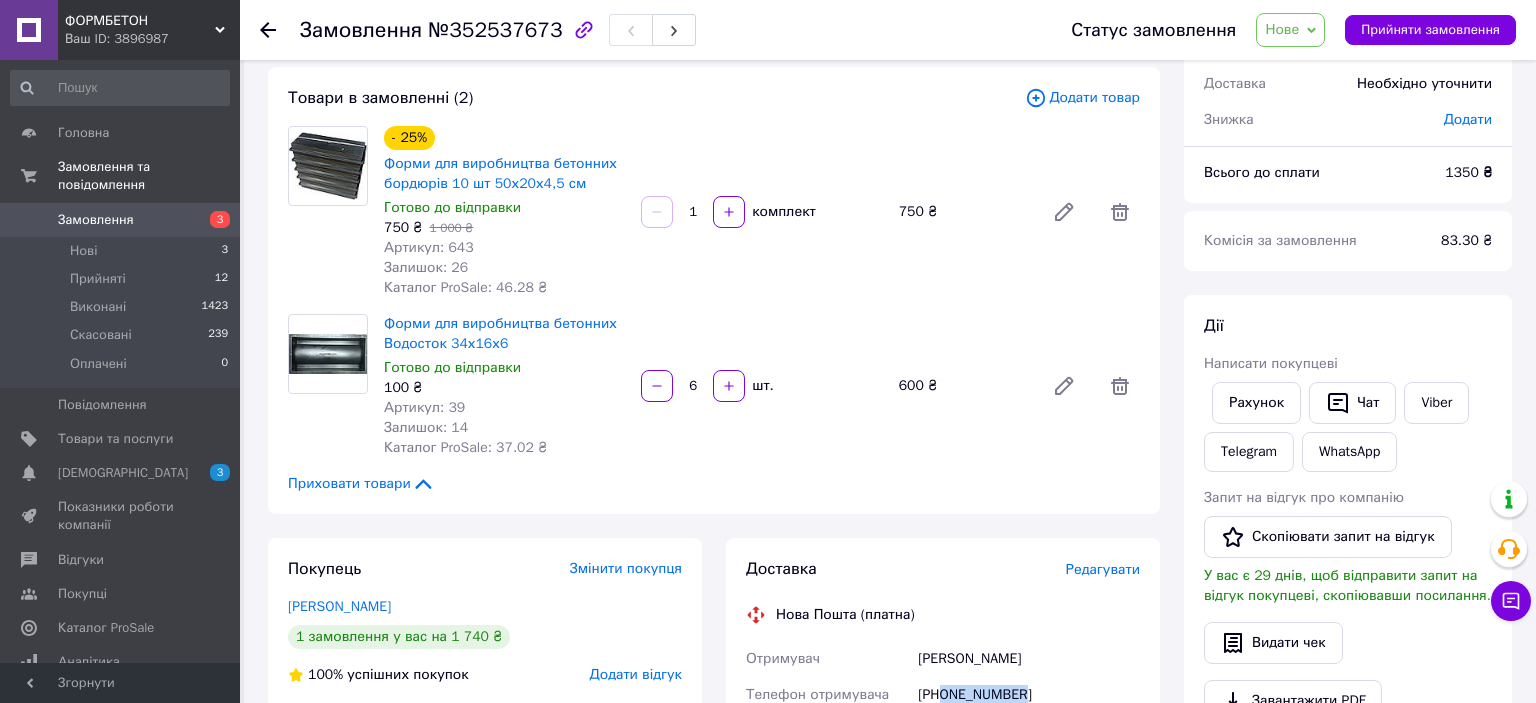 click on "Нове" at bounding box center (1282, 29) 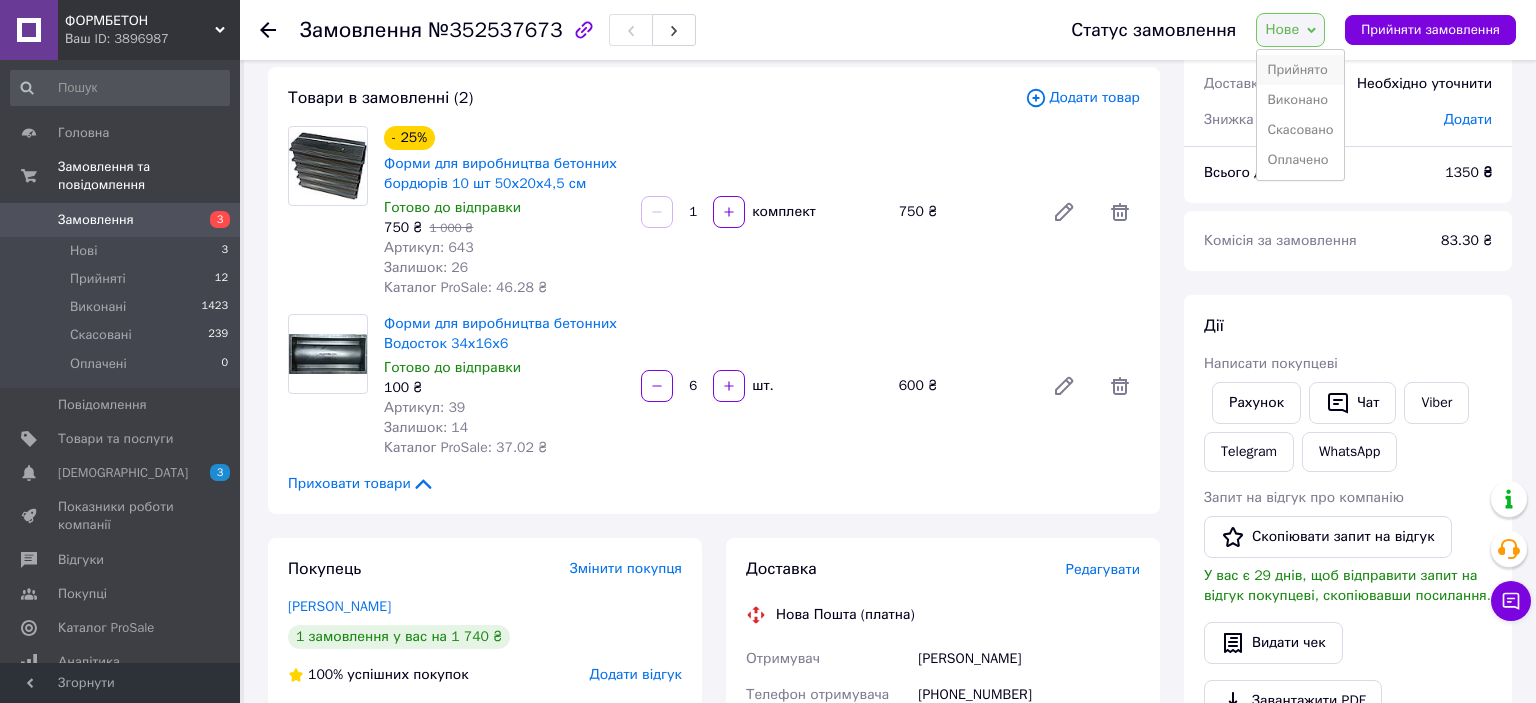 click on "Прийнято" at bounding box center [1300, 70] 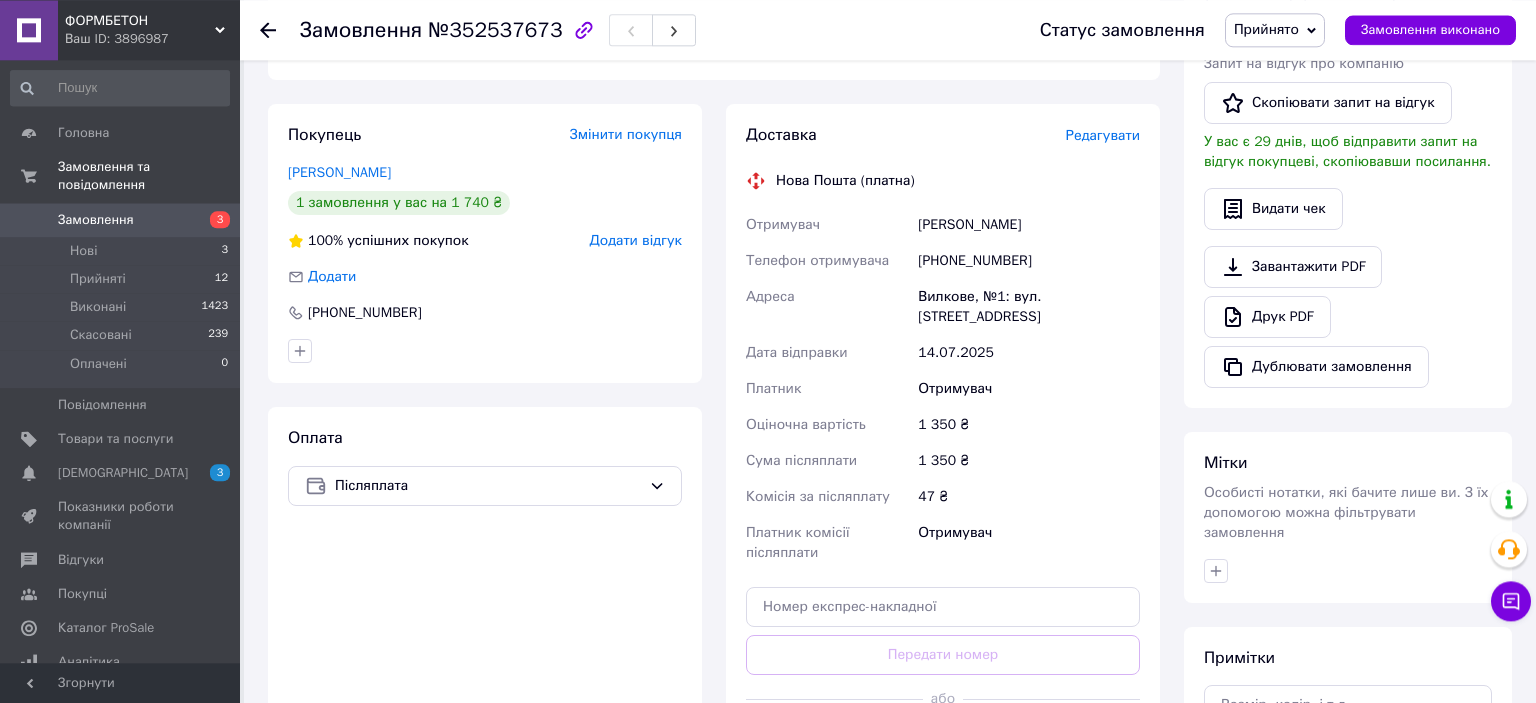 scroll, scrollTop: 422, scrollLeft: 0, axis: vertical 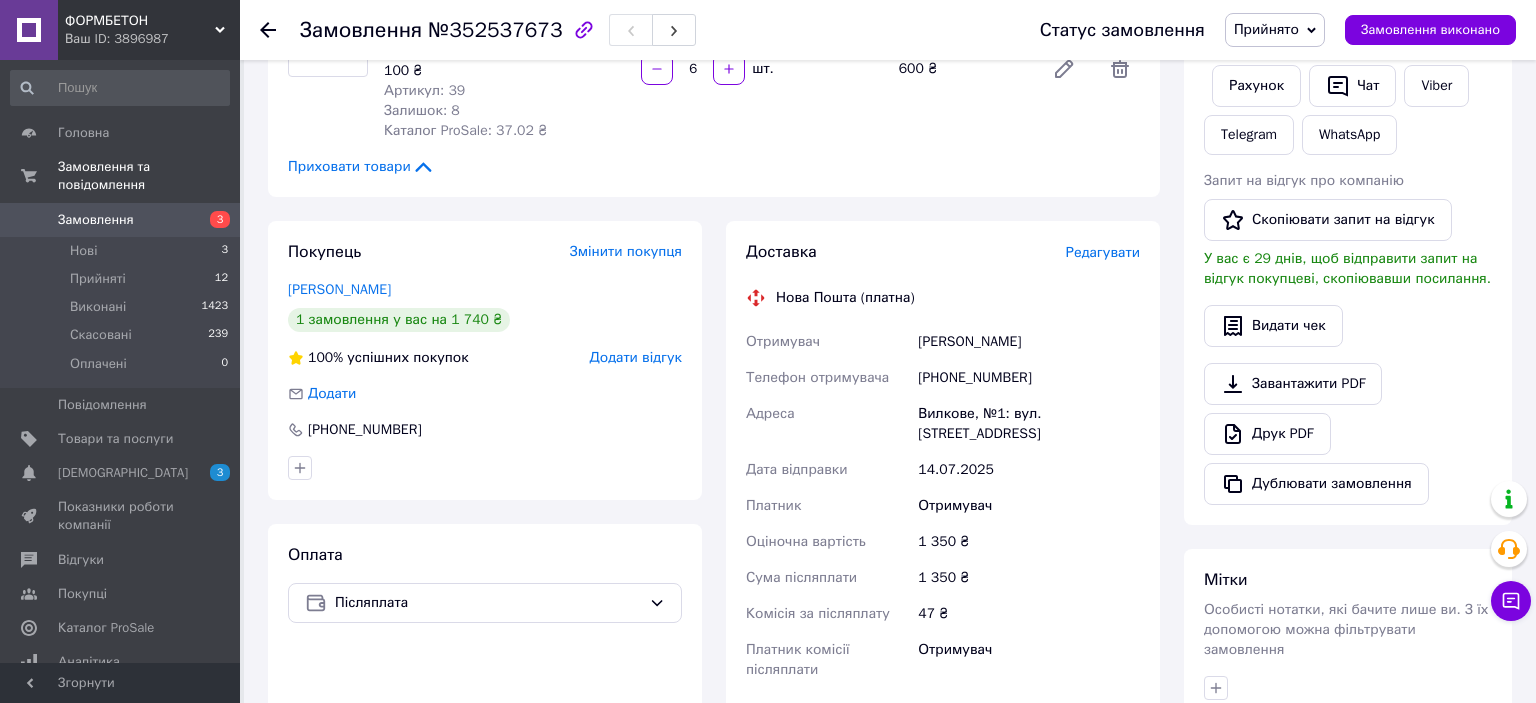 click on "Редагувати" at bounding box center [1103, 252] 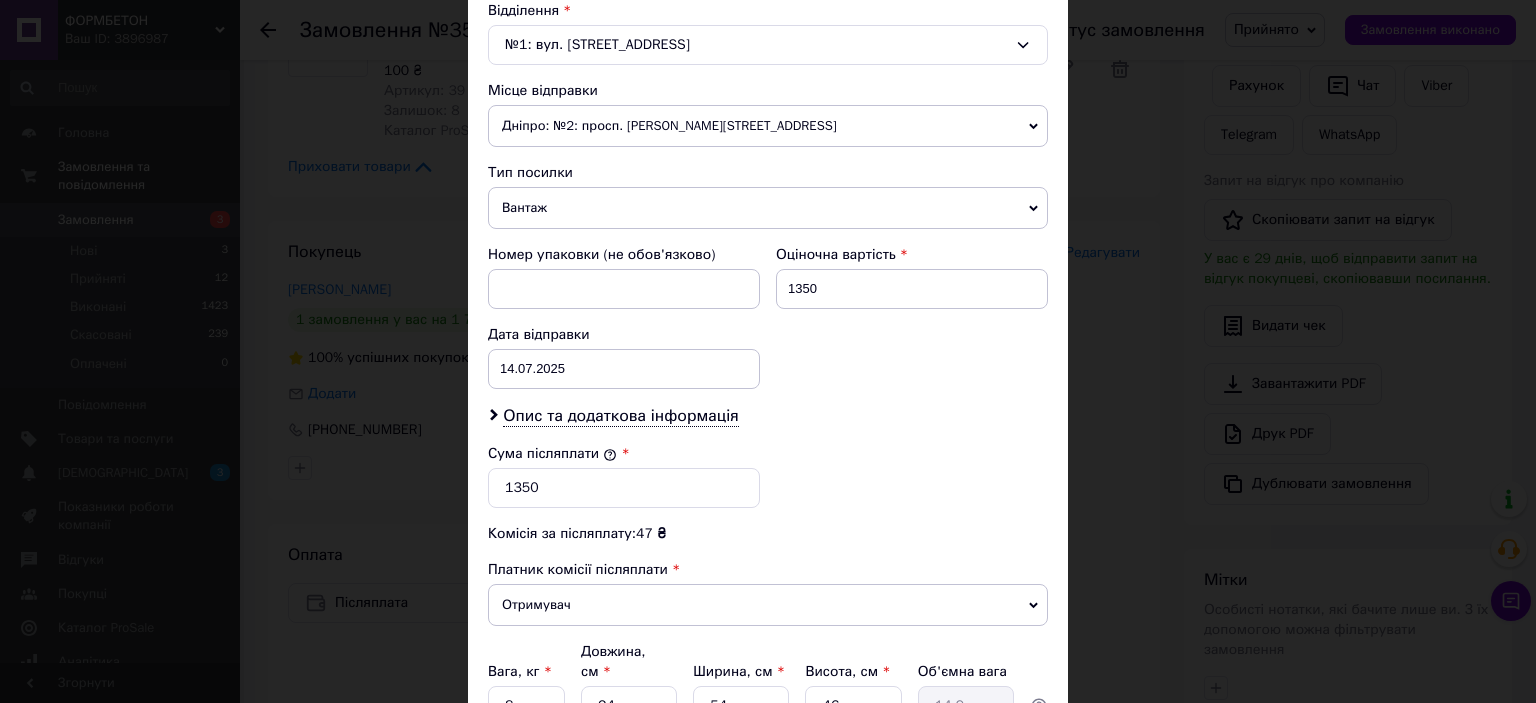 scroll, scrollTop: 817, scrollLeft: 0, axis: vertical 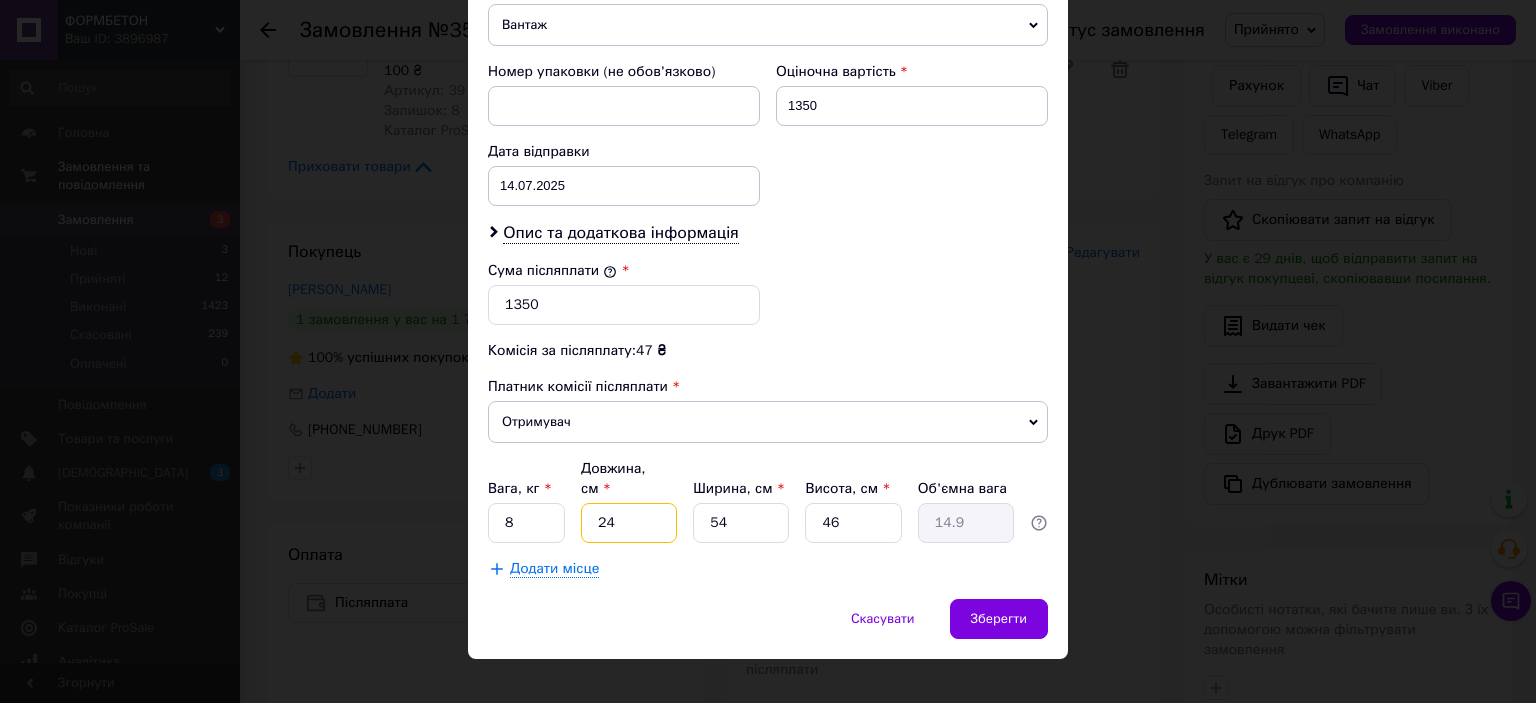 drag, startPoint x: 631, startPoint y: 506, endPoint x: 590, endPoint y: 500, distance: 41.4367 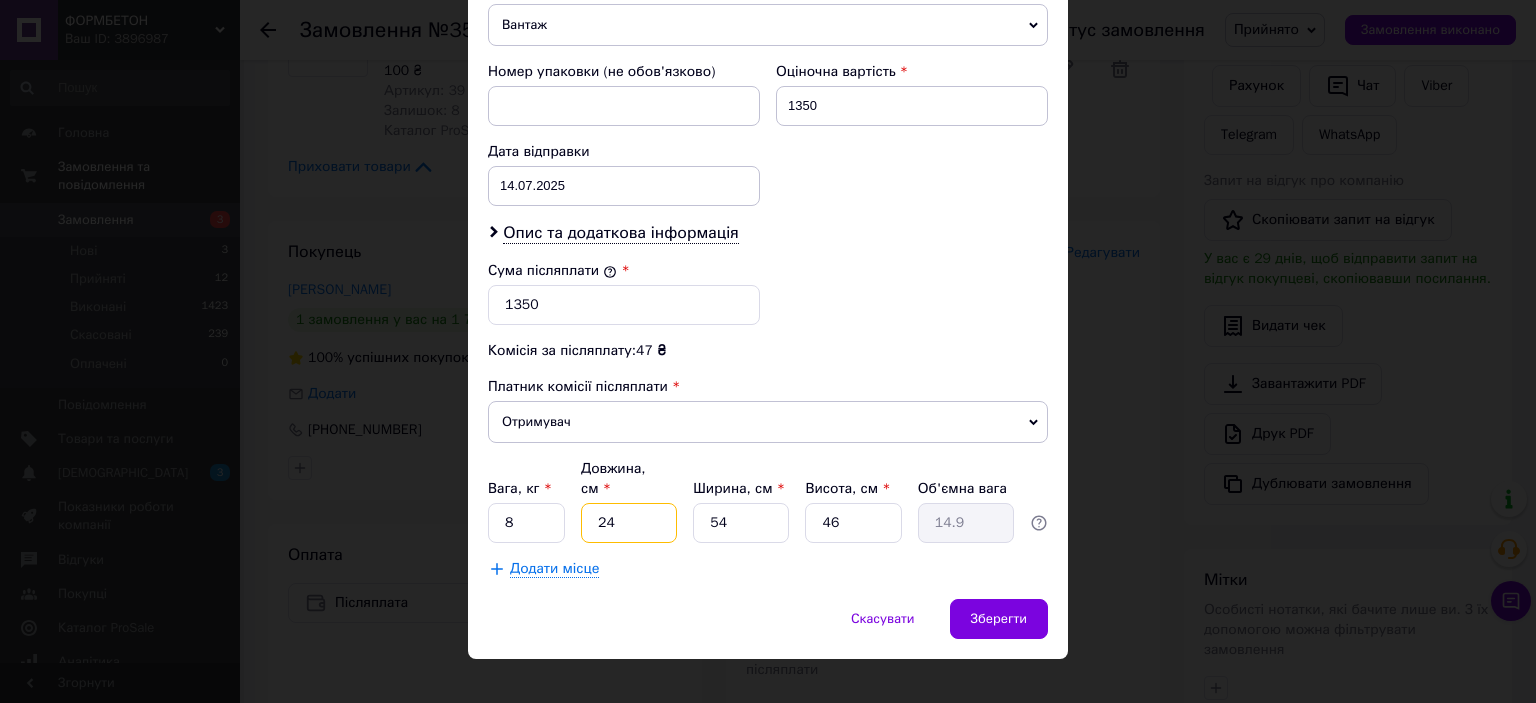 type on "4" 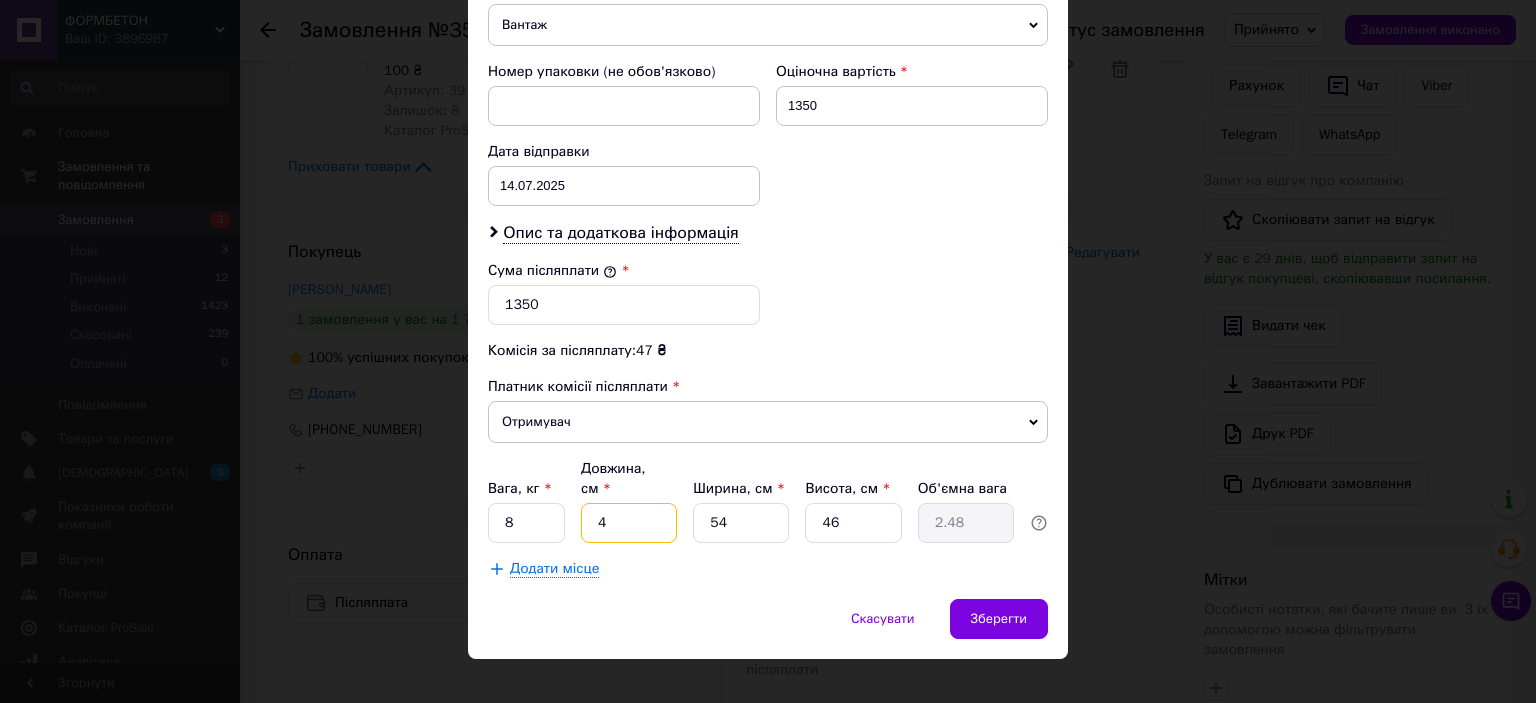 type on "40" 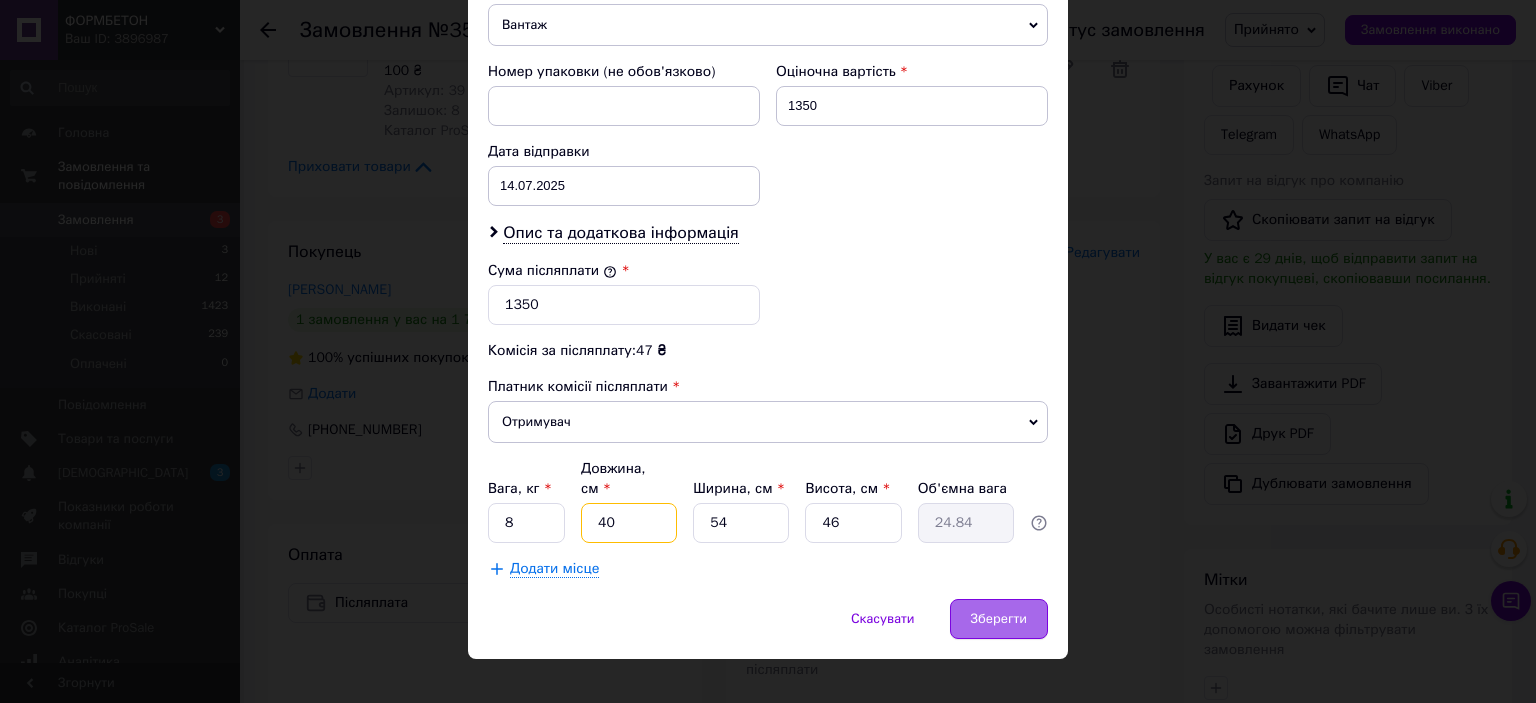 type on "40" 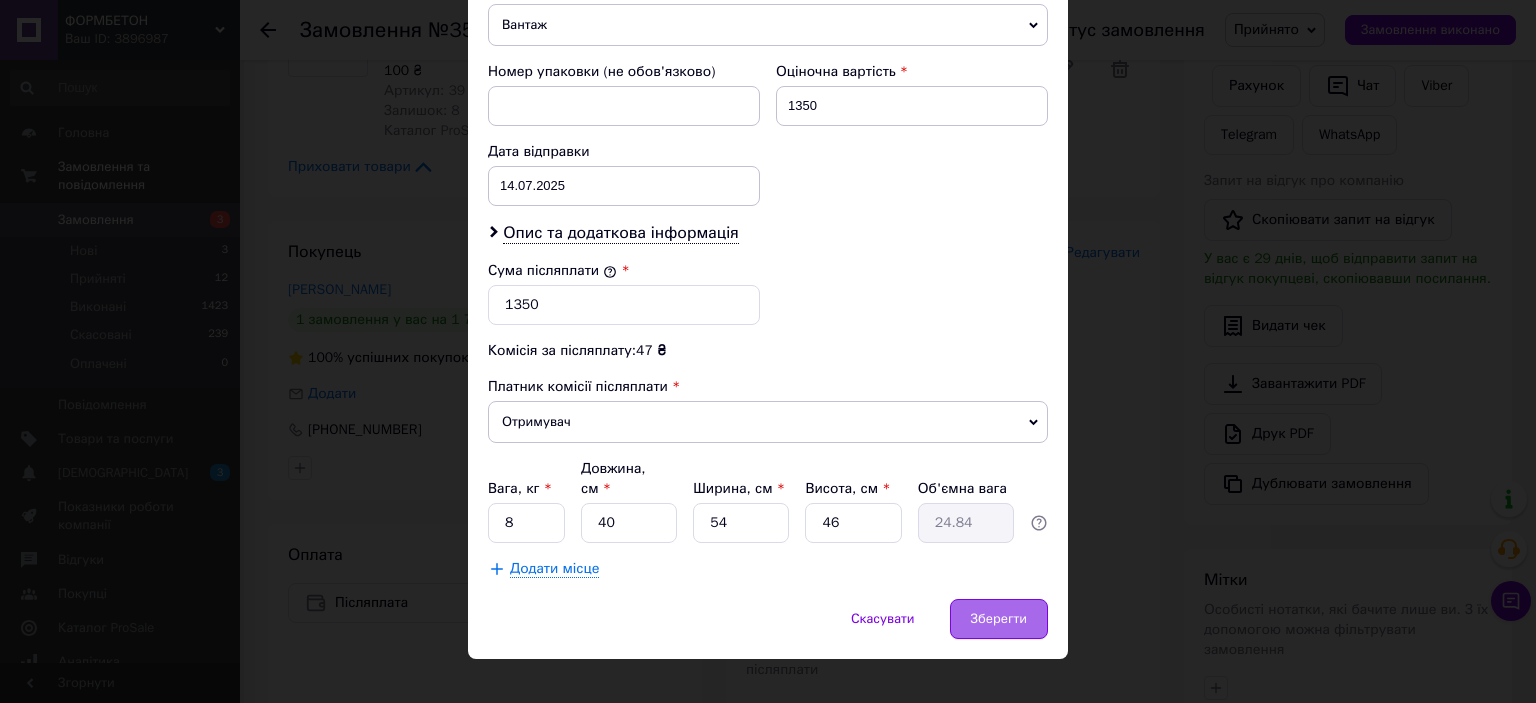 click on "Зберегти" at bounding box center [999, 619] 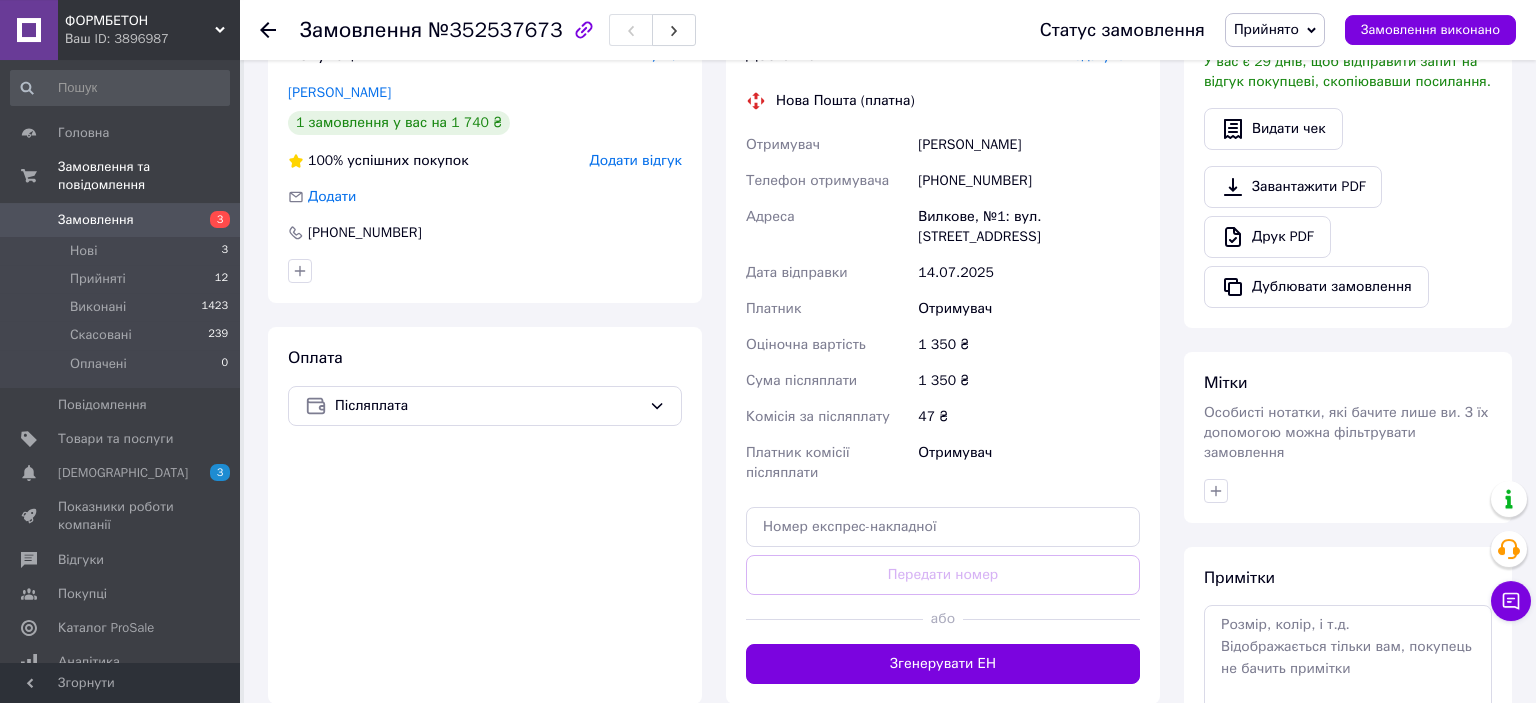 scroll, scrollTop: 633, scrollLeft: 0, axis: vertical 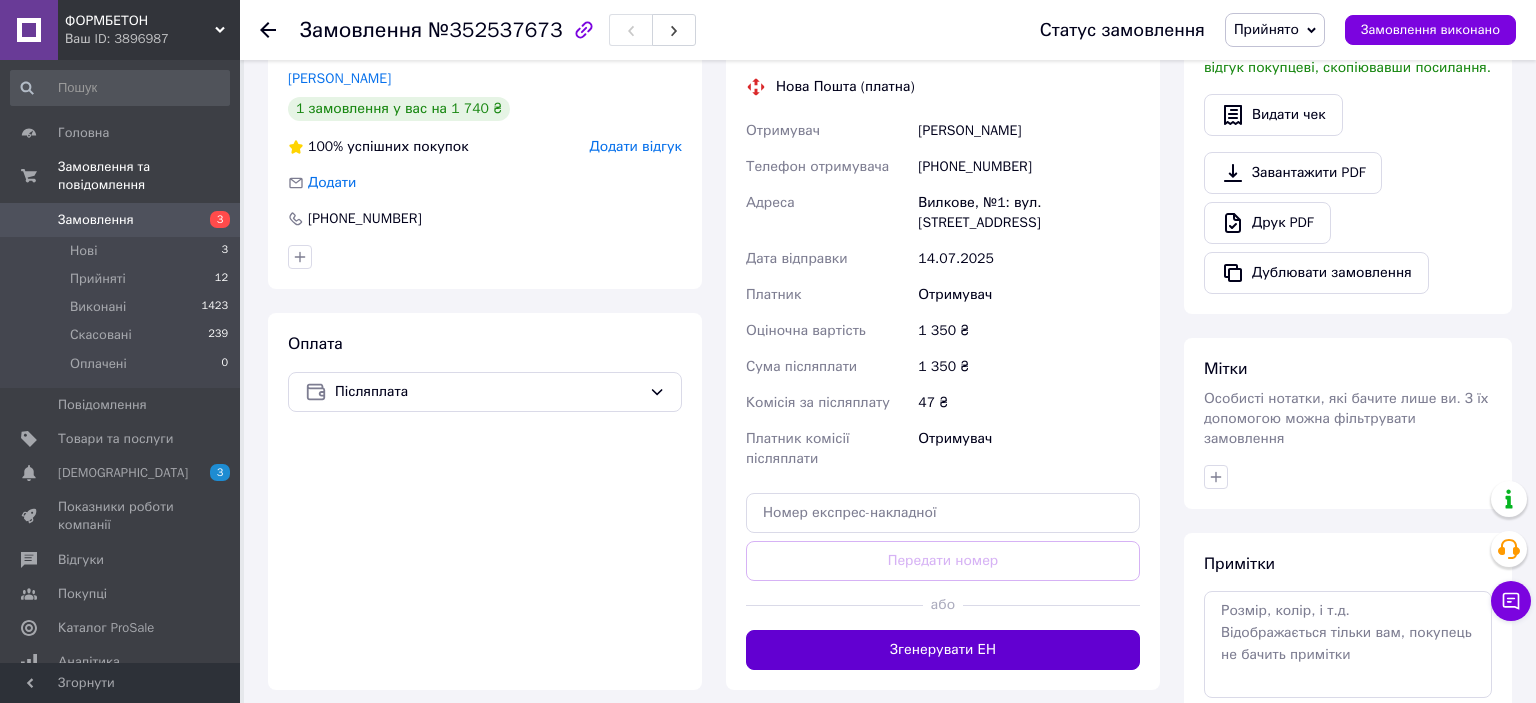 click on "Згенерувати ЕН" at bounding box center [943, 650] 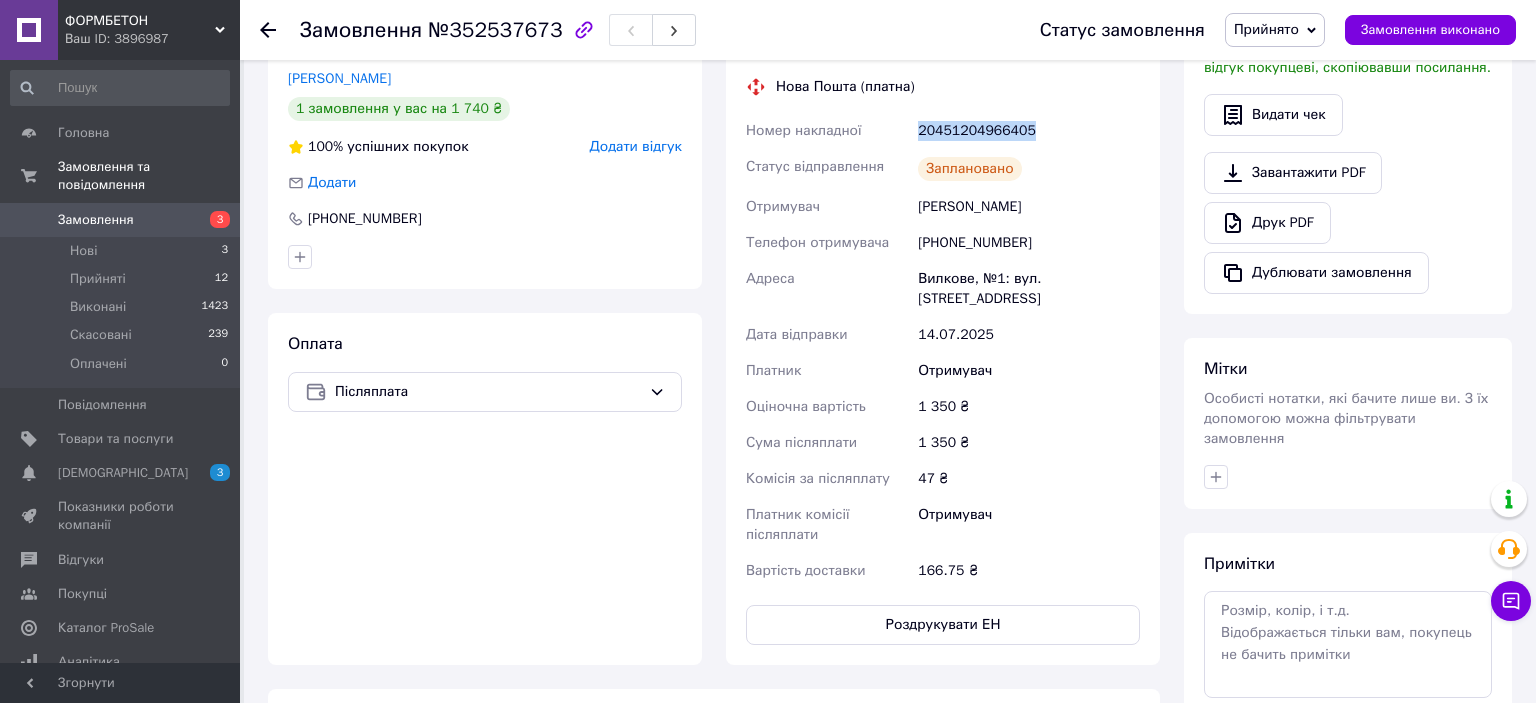 drag, startPoint x: 1024, startPoint y: 128, endPoint x: 912, endPoint y: 134, distance: 112.1606 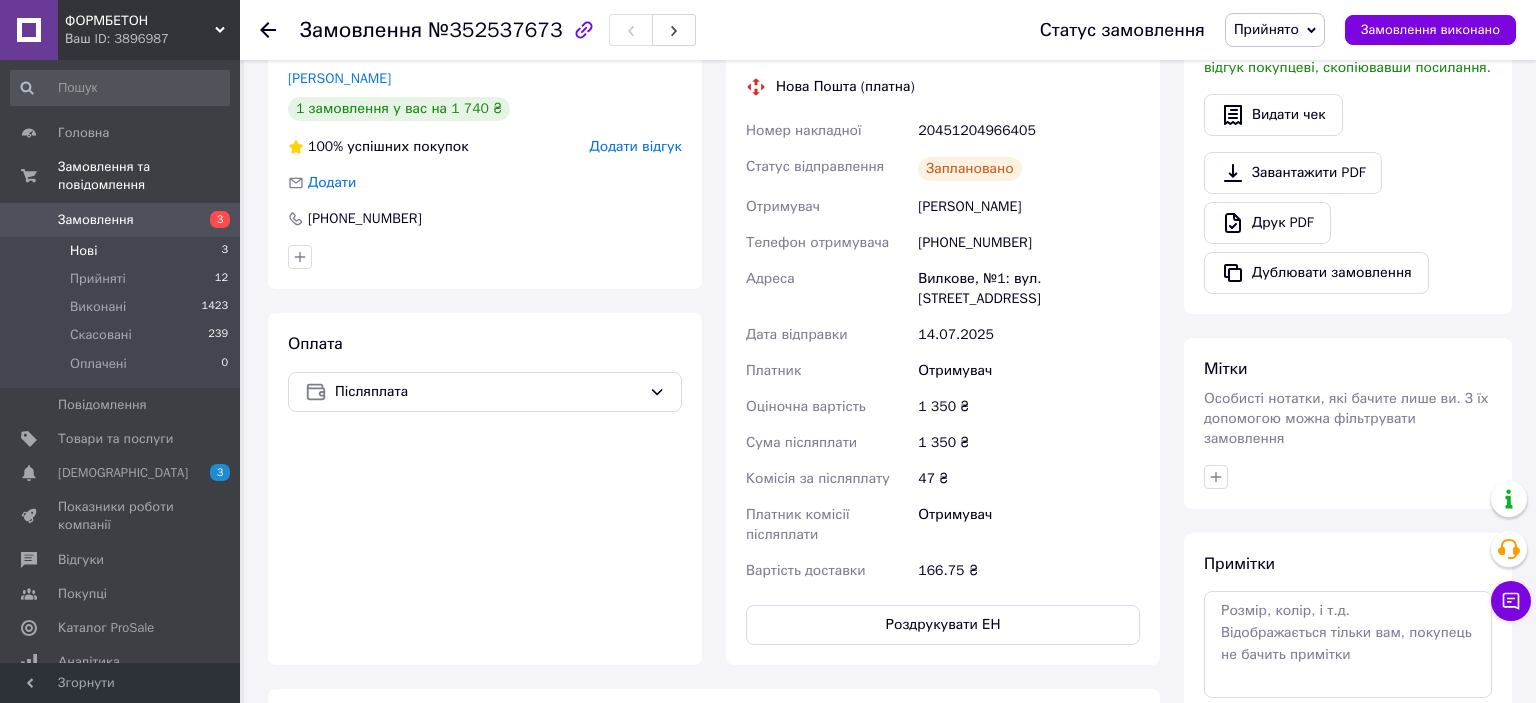 click on "Нові 3" at bounding box center [120, 251] 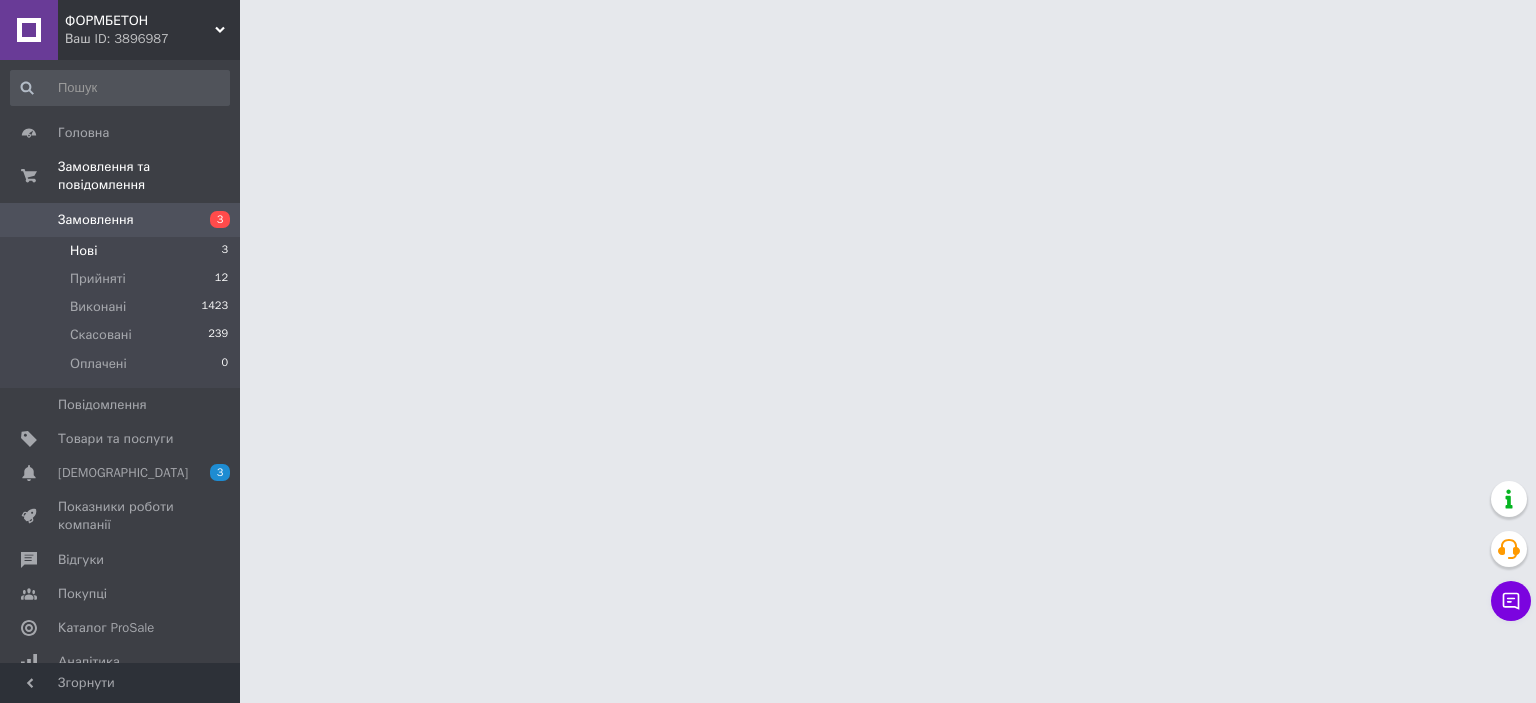 scroll, scrollTop: 0, scrollLeft: 0, axis: both 